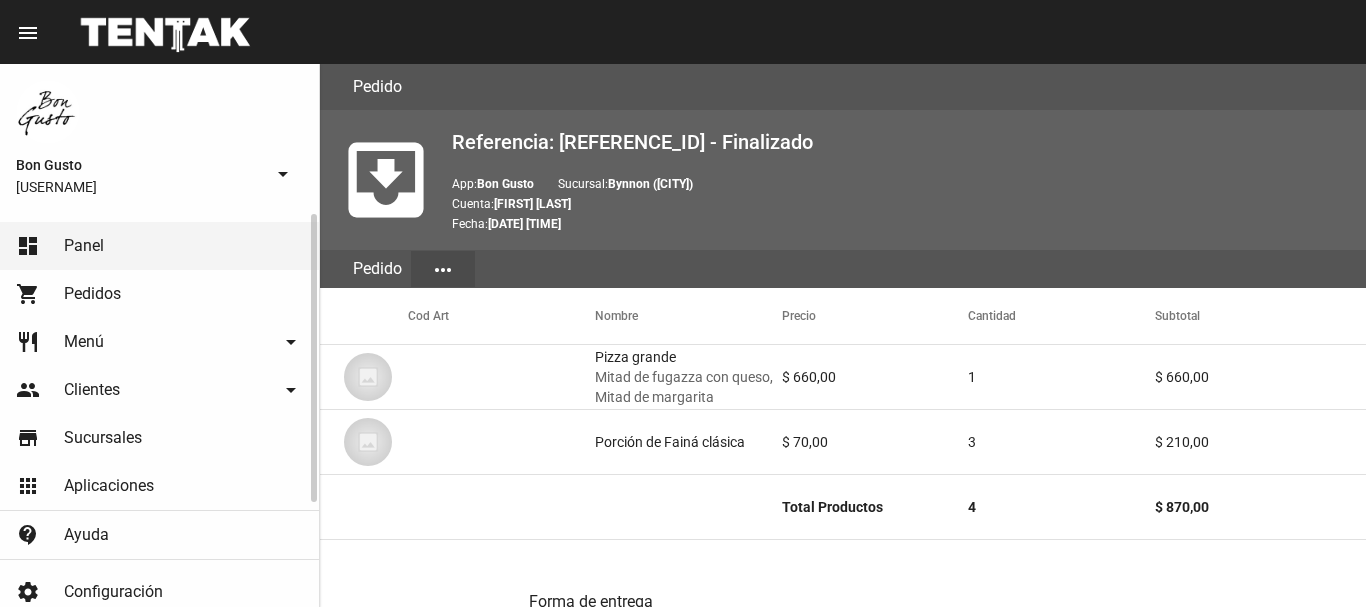 scroll, scrollTop: 0, scrollLeft: 0, axis: both 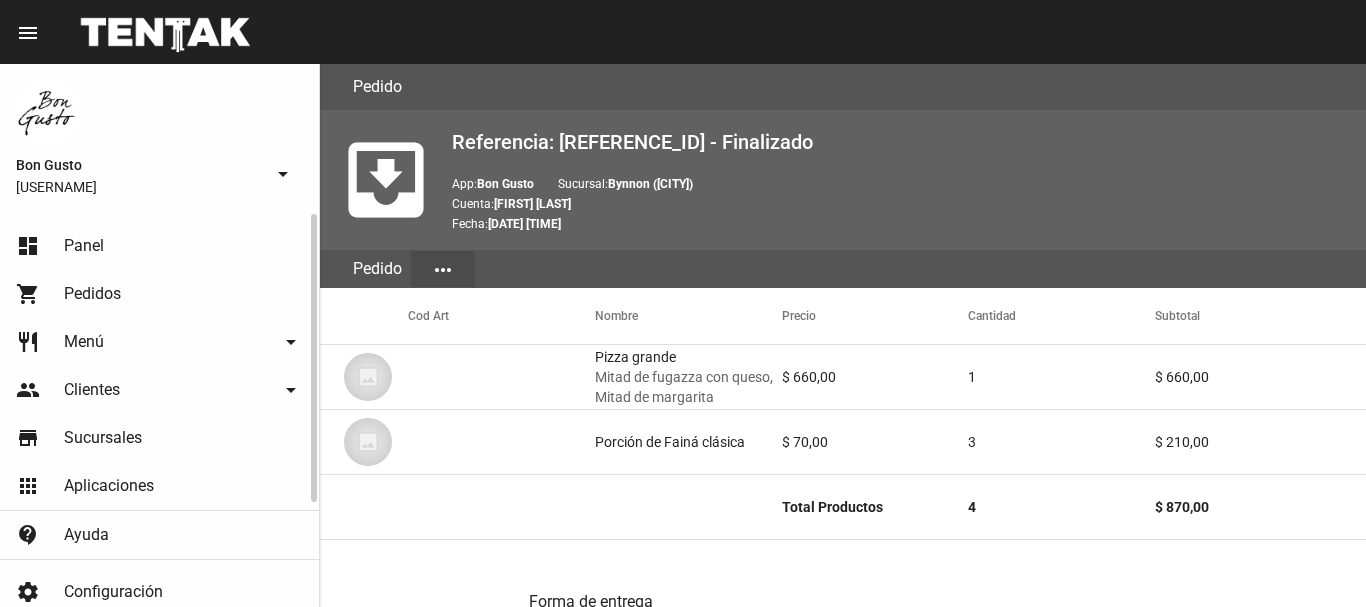 click on "dashboard Panel" at bounding box center (159, 246) 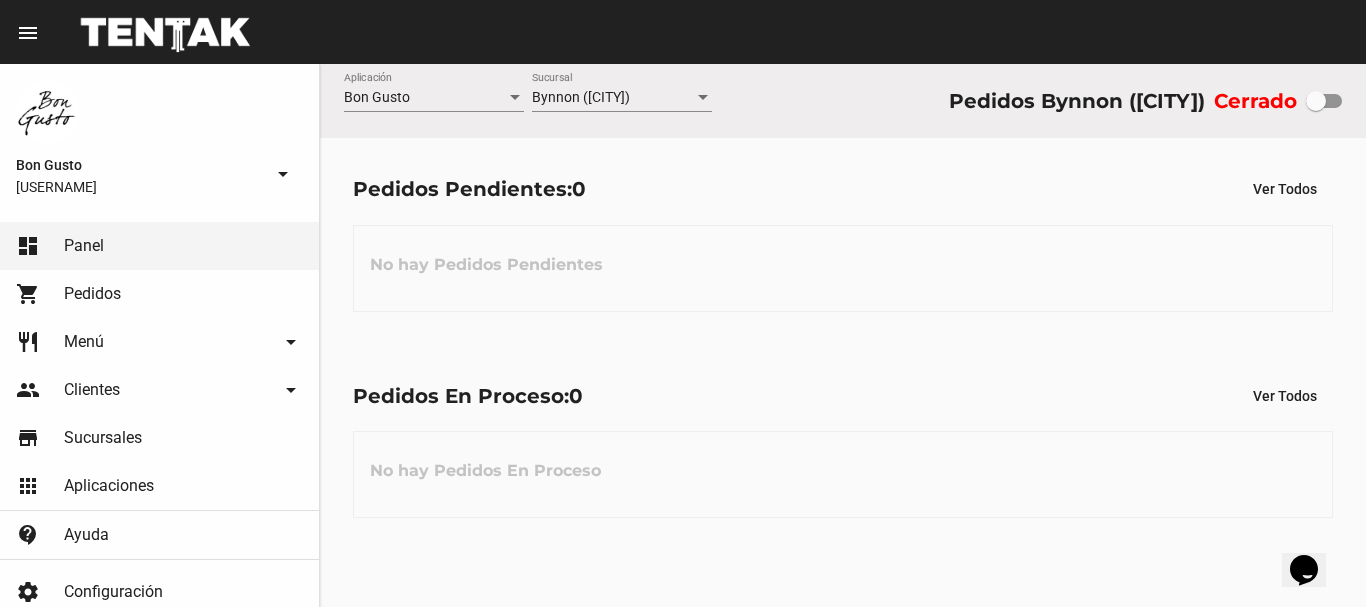 scroll, scrollTop: 0, scrollLeft: 0, axis: both 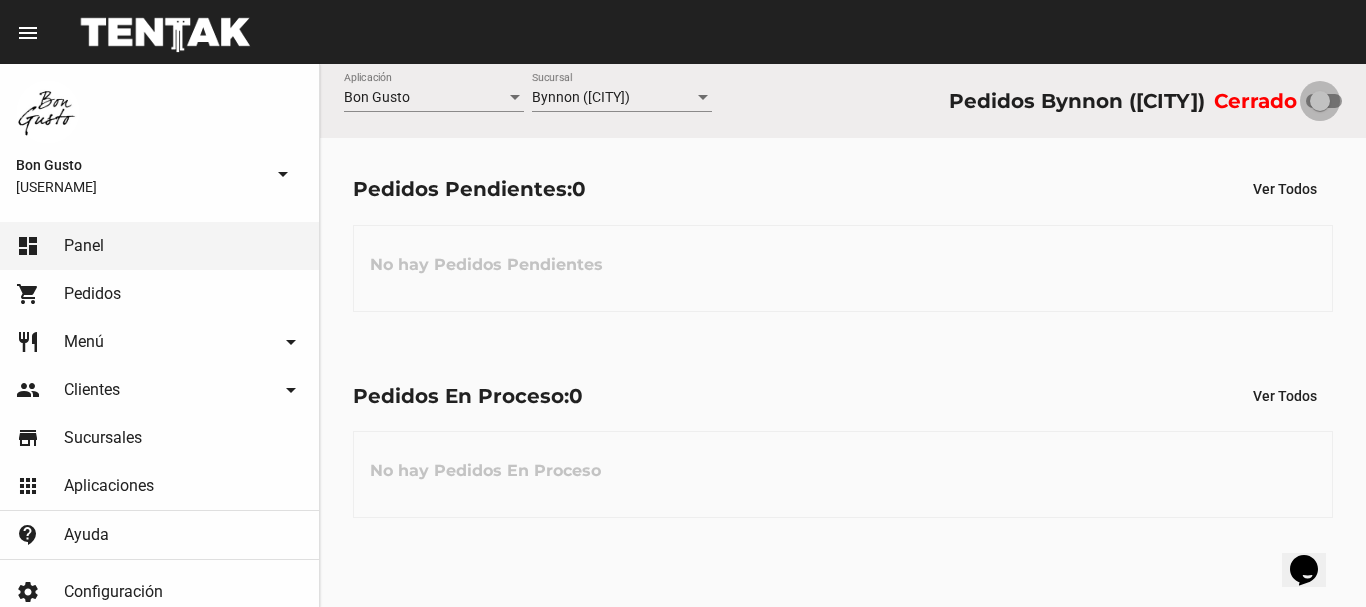 drag, startPoint x: 1314, startPoint y: 98, endPoint x: 239, endPoint y: 8, distance: 1078.7609 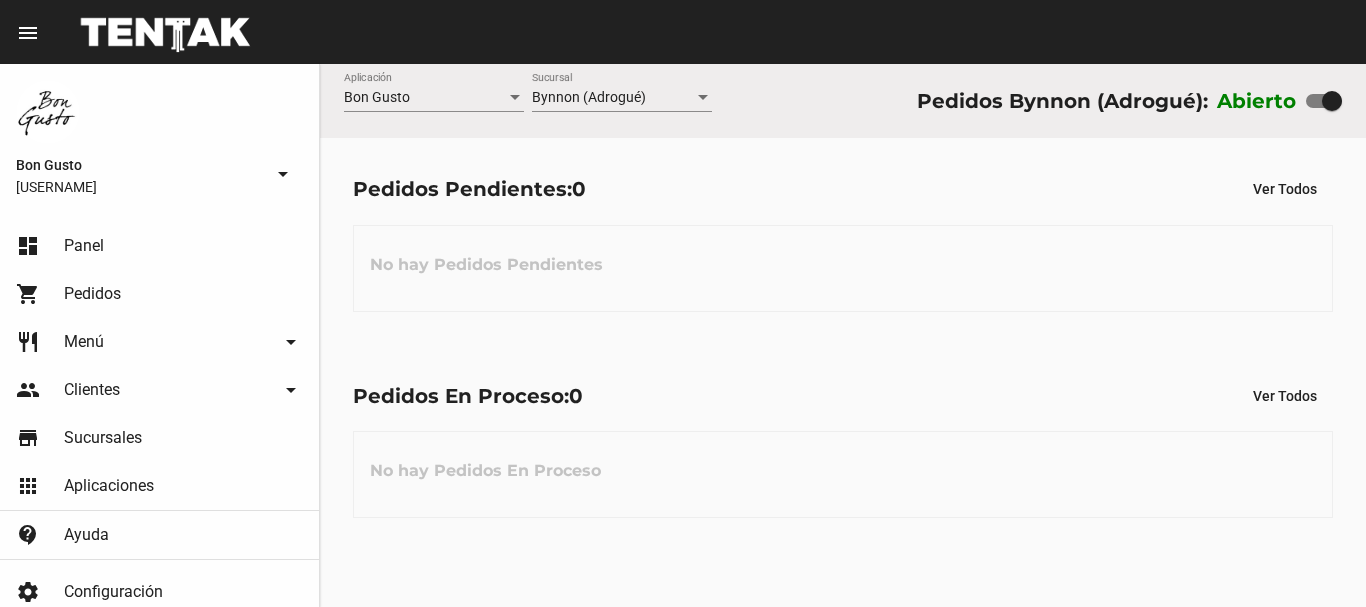 scroll, scrollTop: 0, scrollLeft: 0, axis: both 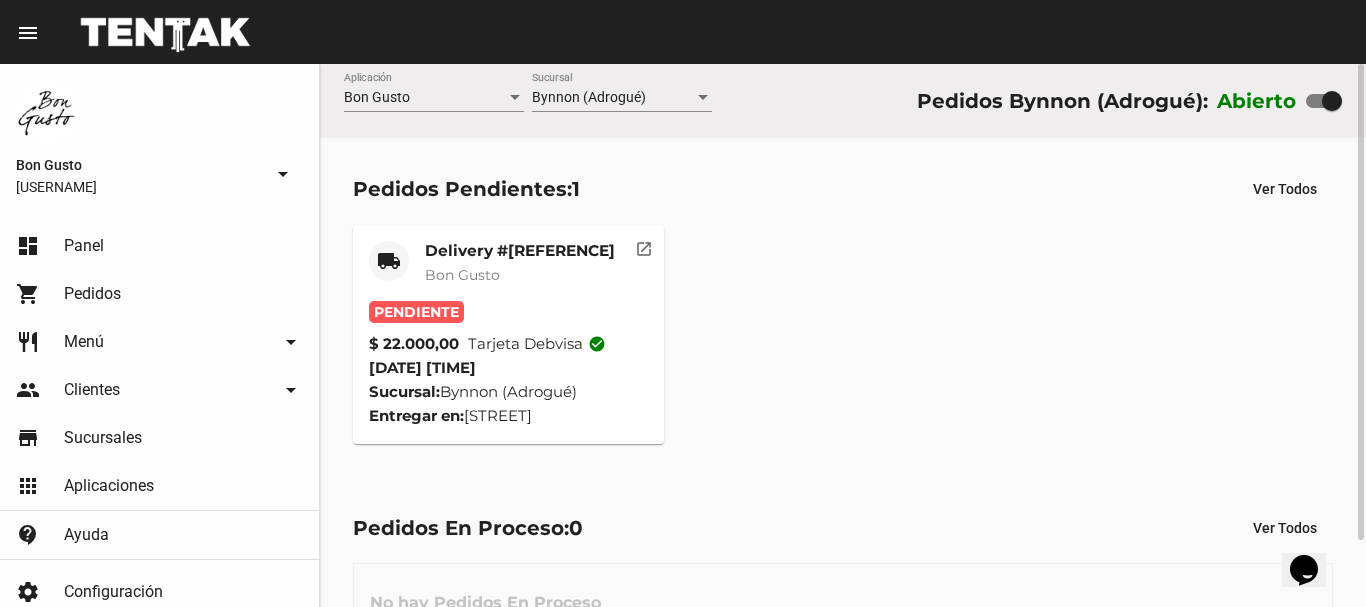 click on "open_in_new" at bounding box center [644, 245] 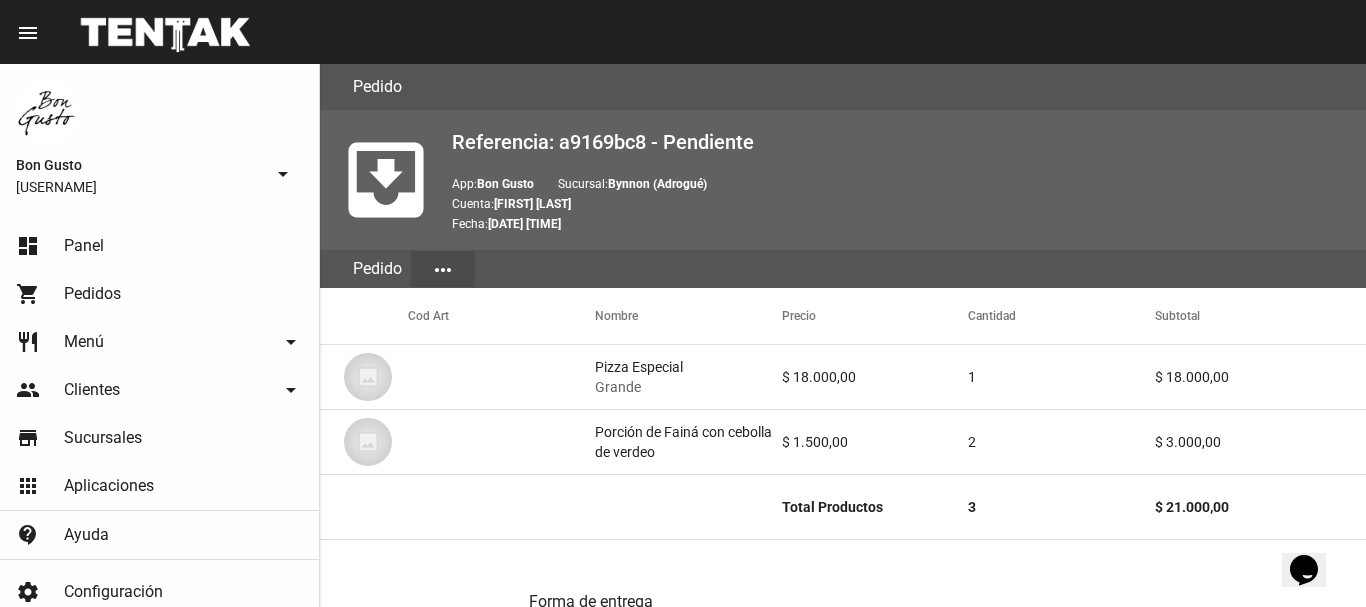 scroll, scrollTop: 1037, scrollLeft: 0, axis: vertical 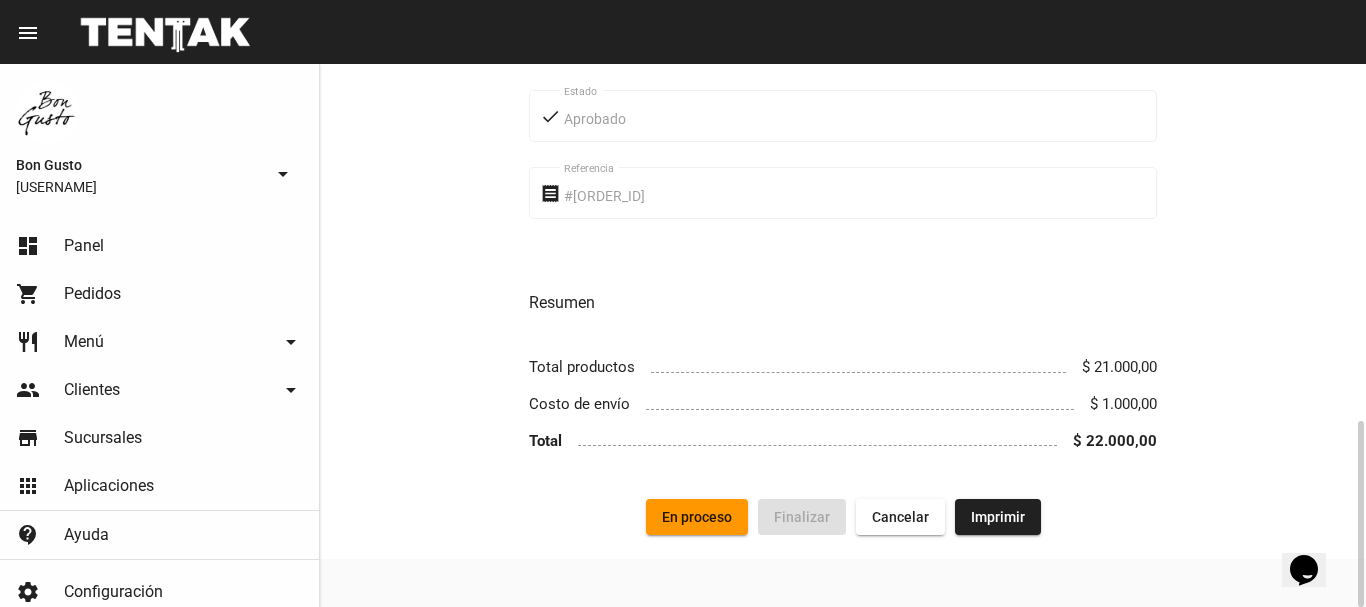 click on "Forma de entrega local_shipping Delivery place Frías 2311, José Marmol (B1845) Domicilio Contacto phone +54 11 23701853 Teléfono Medio de pago credit_card Tarjeta debvisa done Aprobado Estado receipt #117056471863 Referencia Resumen Total productos $ 21.000,00 Costo de envío $ 1.000,00 Total $ 22.000,00" at bounding box center [843, 1] 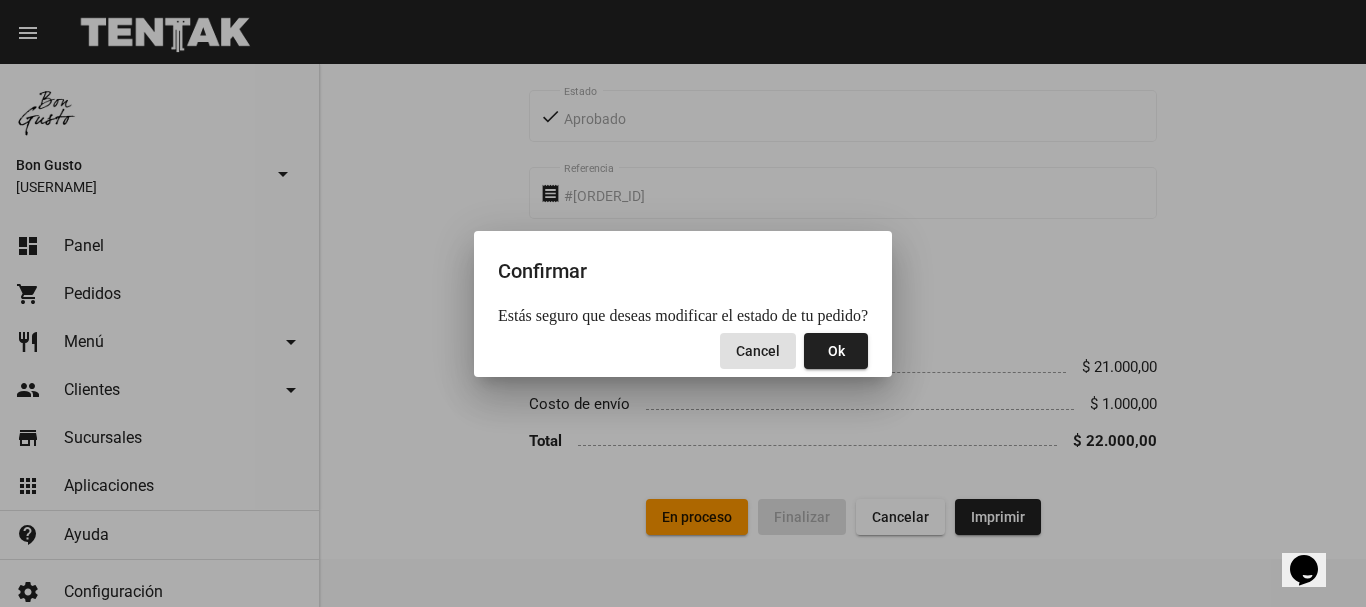 click on "Ok" at bounding box center [836, 351] 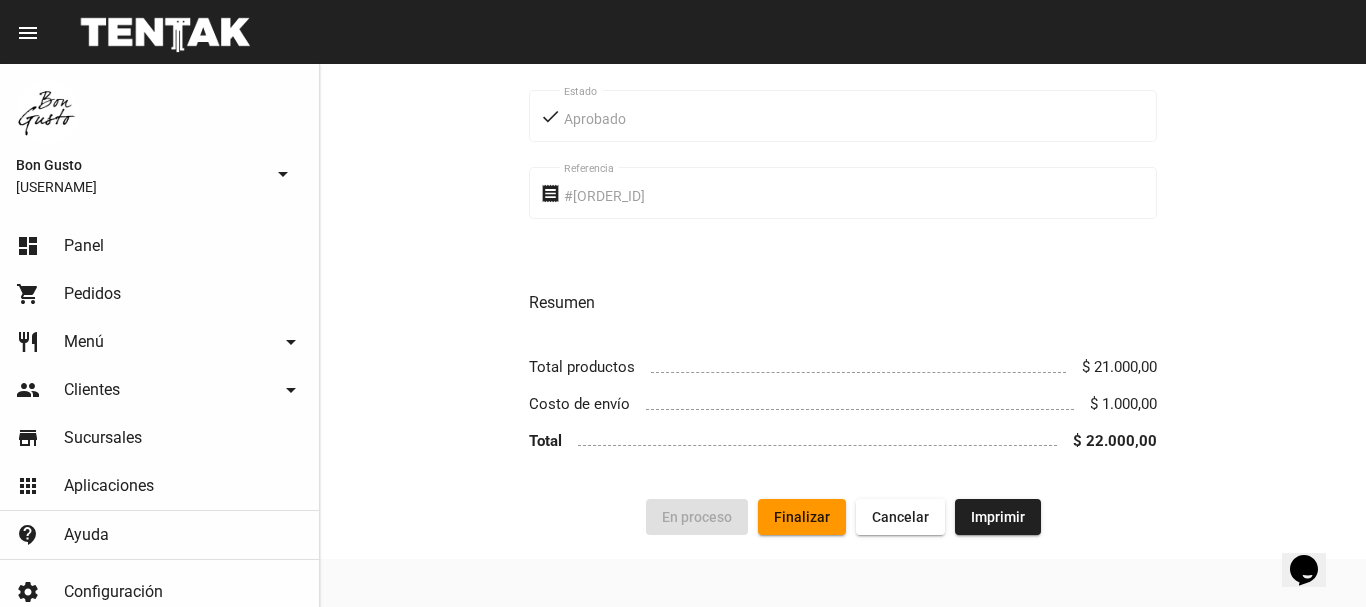 scroll, scrollTop: 0, scrollLeft: 0, axis: both 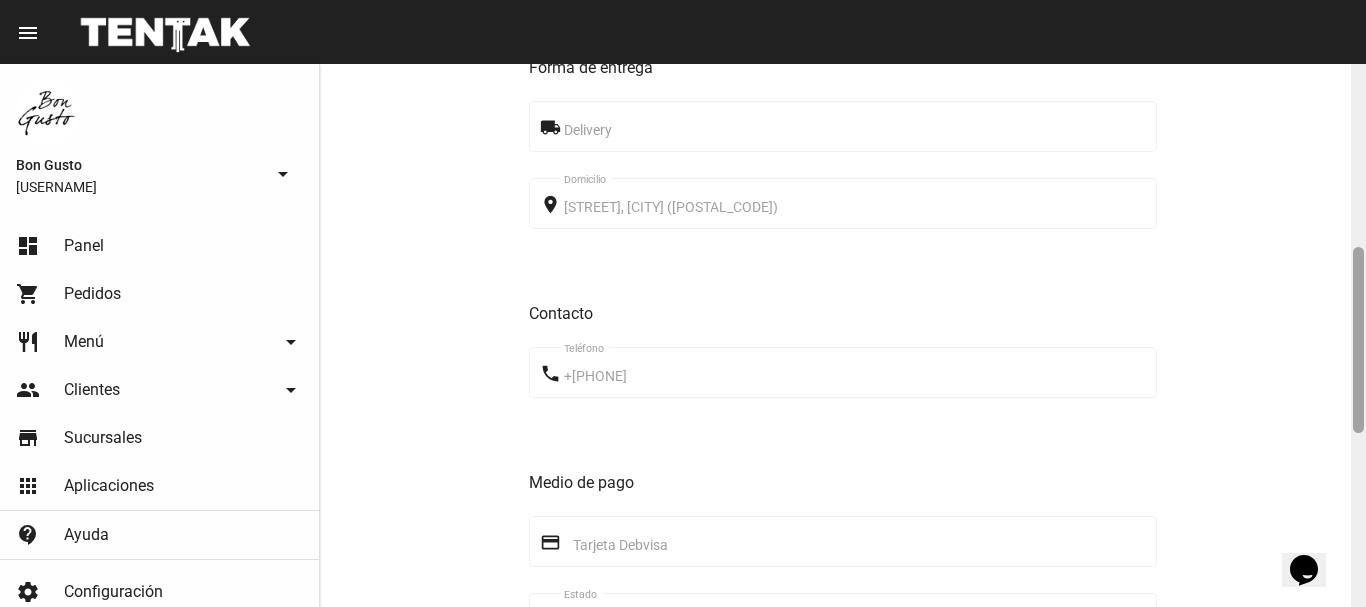 drag, startPoint x: 1358, startPoint y: 164, endPoint x: 1365, endPoint y: 348, distance: 184.1331 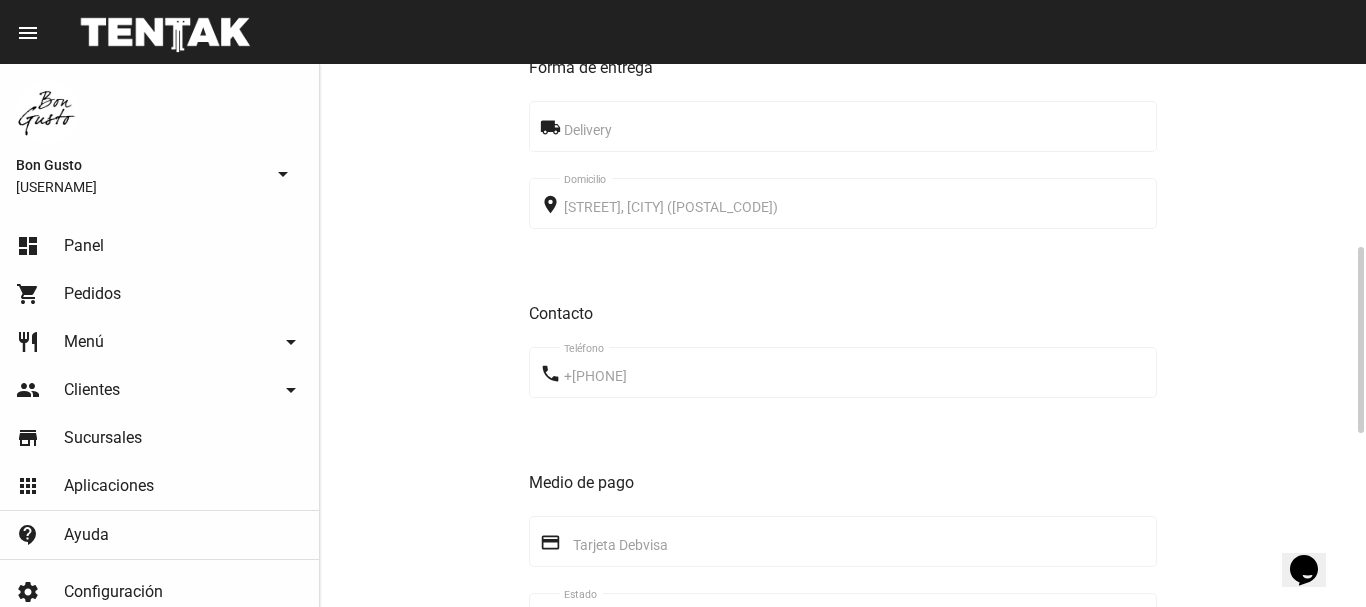 scroll, scrollTop: 1037, scrollLeft: 0, axis: vertical 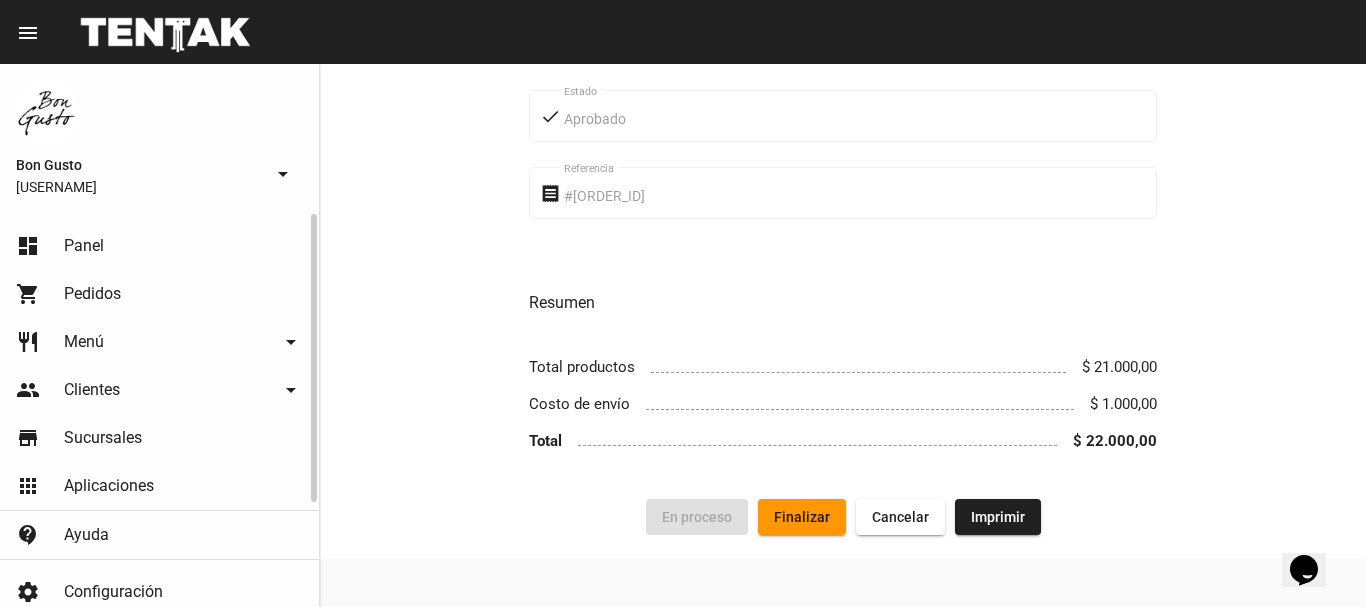 click on "Pedidos" at bounding box center [92, 294] 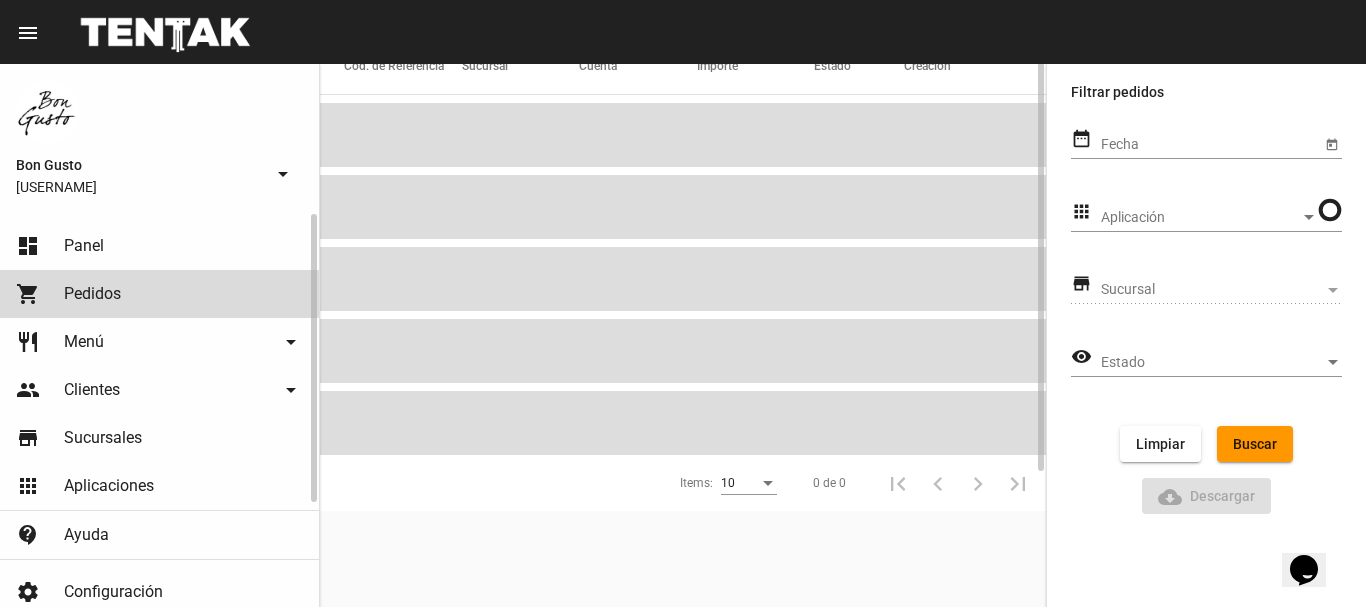 scroll, scrollTop: 0, scrollLeft: 0, axis: both 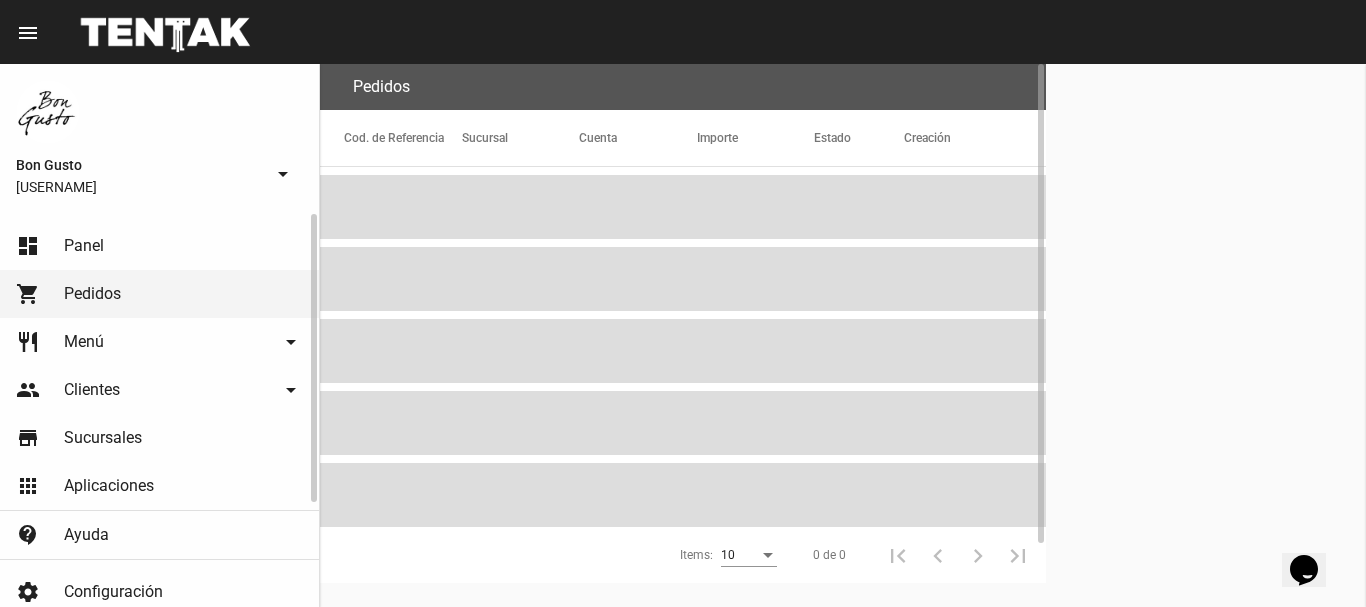 click on "Panel" at bounding box center (84, 246) 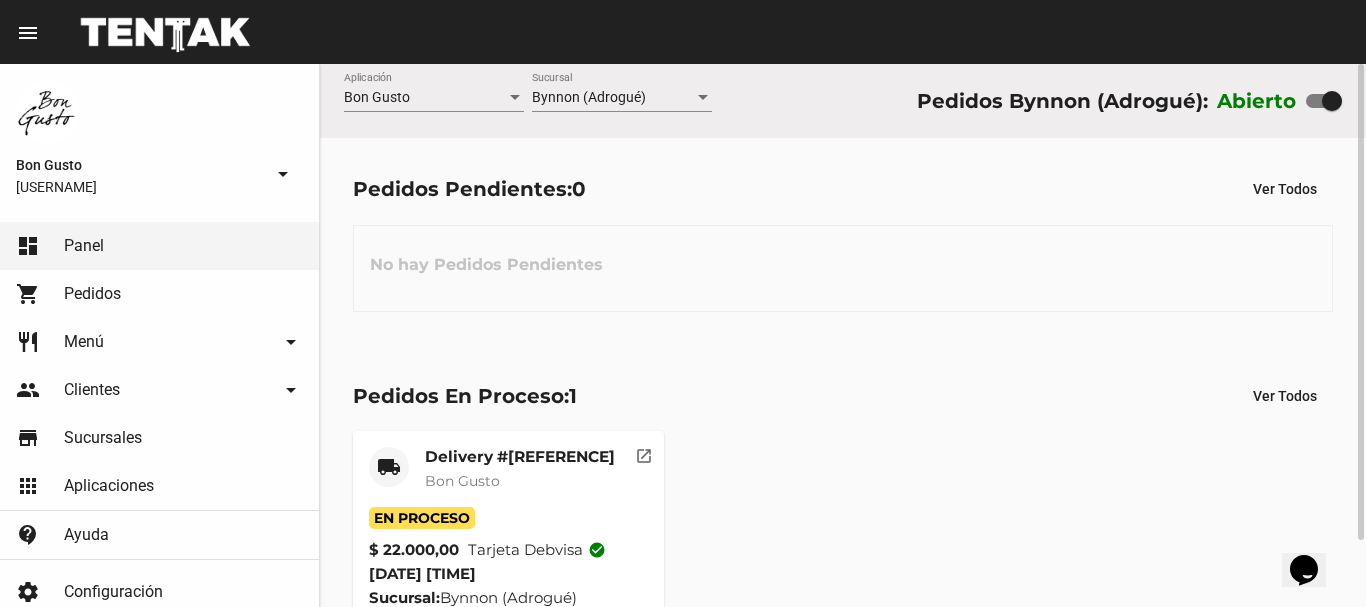 scroll, scrollTop: 76, scrollLeft: 0, axis: vertical 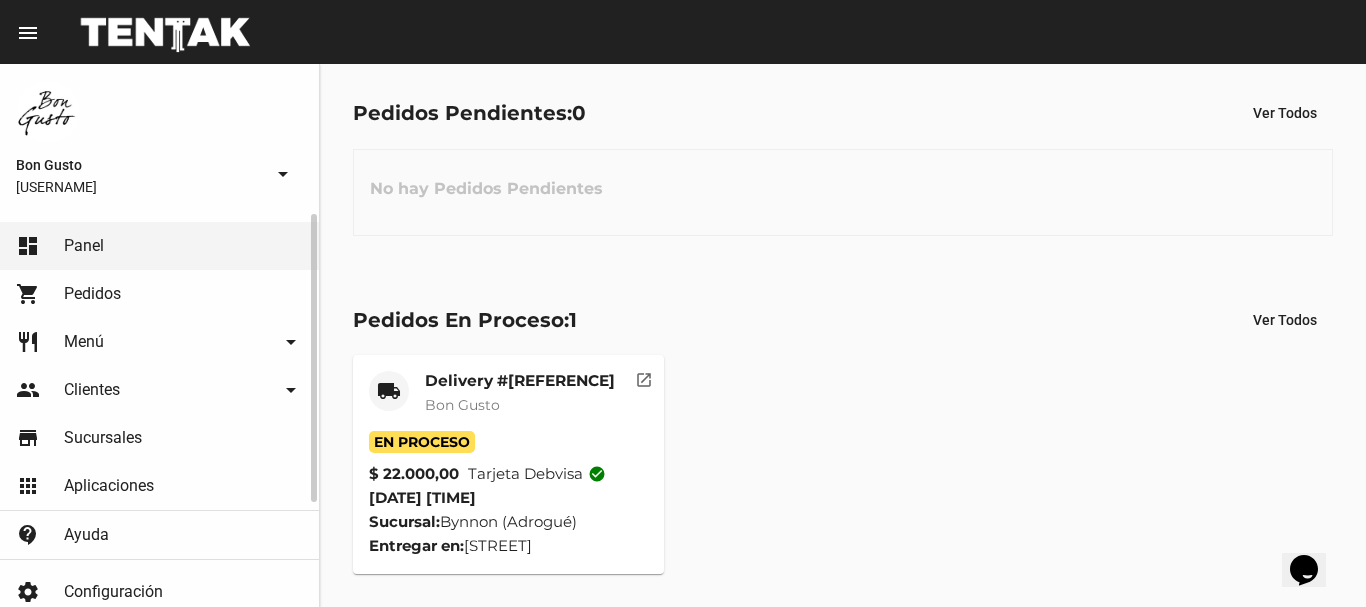 click on "Pedidos" at bounding box center (92, 294) 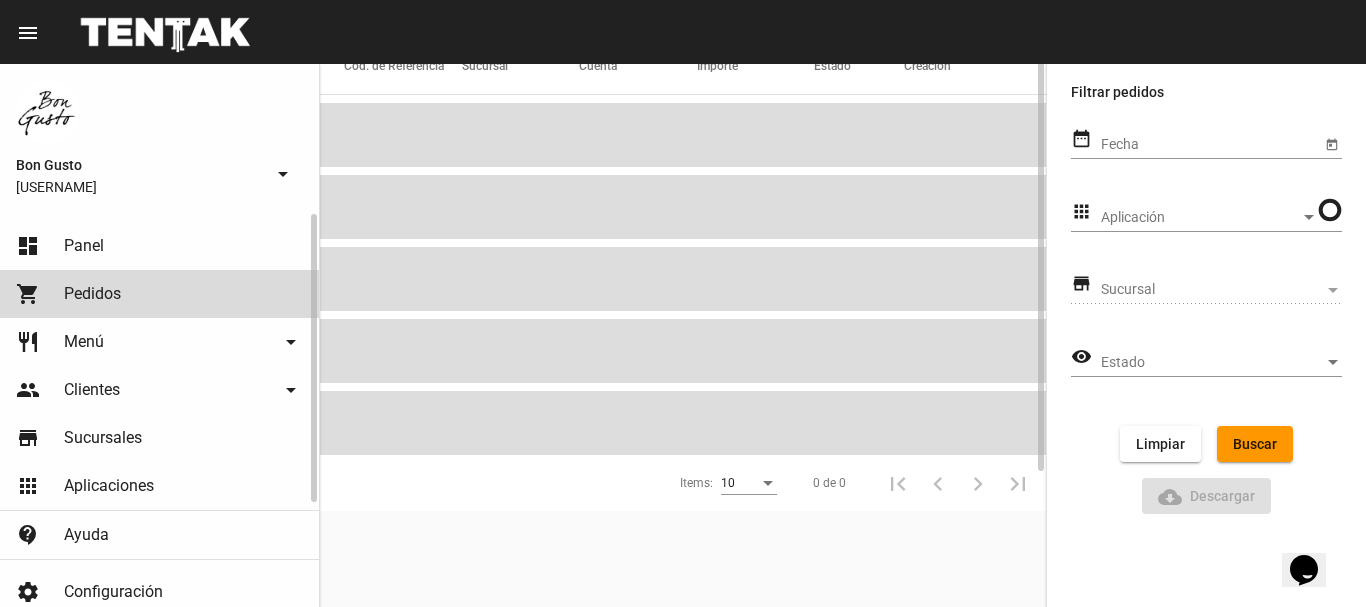 scroll, scrollTop: 0, scrollLeft: 0, axis: both 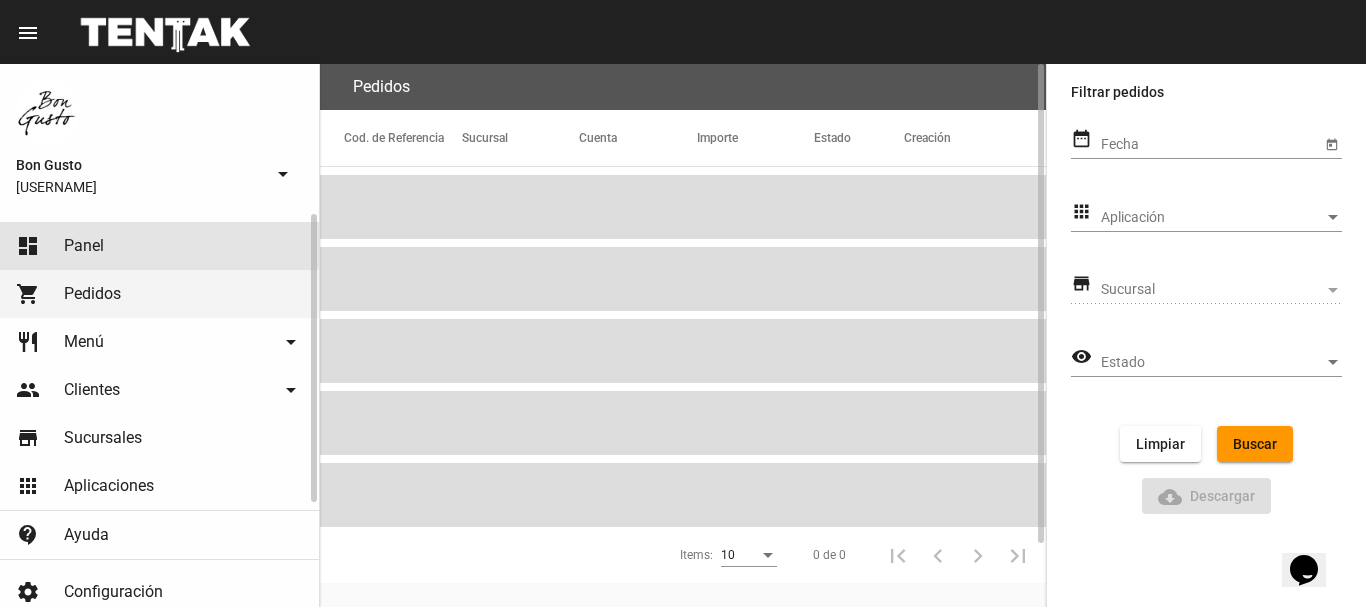 click on "Panel" at bounding box center [84, 246] 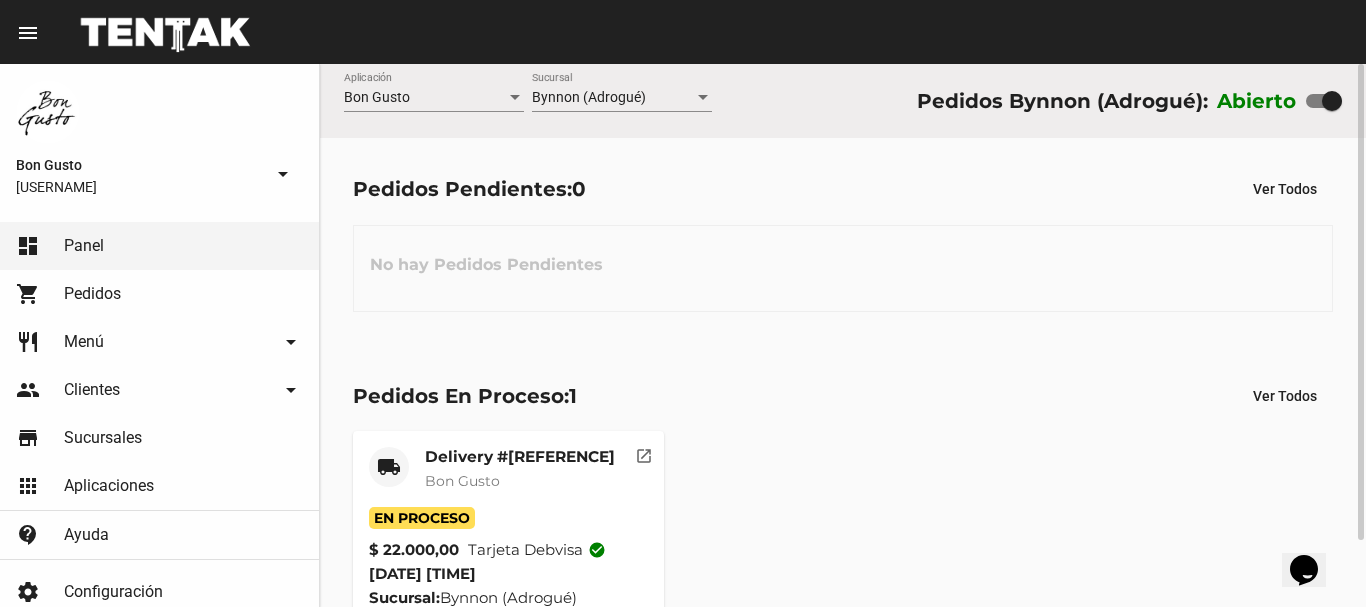 scroll, scrollTop: 76, scrollLeft: 0, axis: vertical 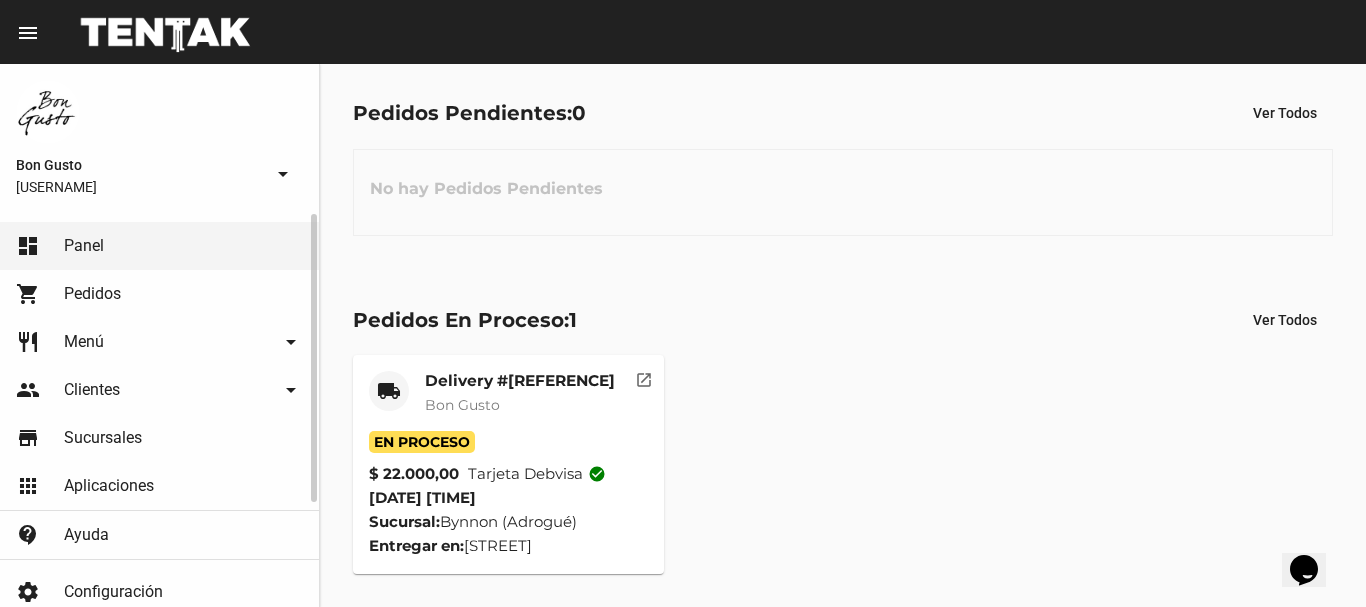 click on "dashboard Panel" at bounding box center (159, 246) 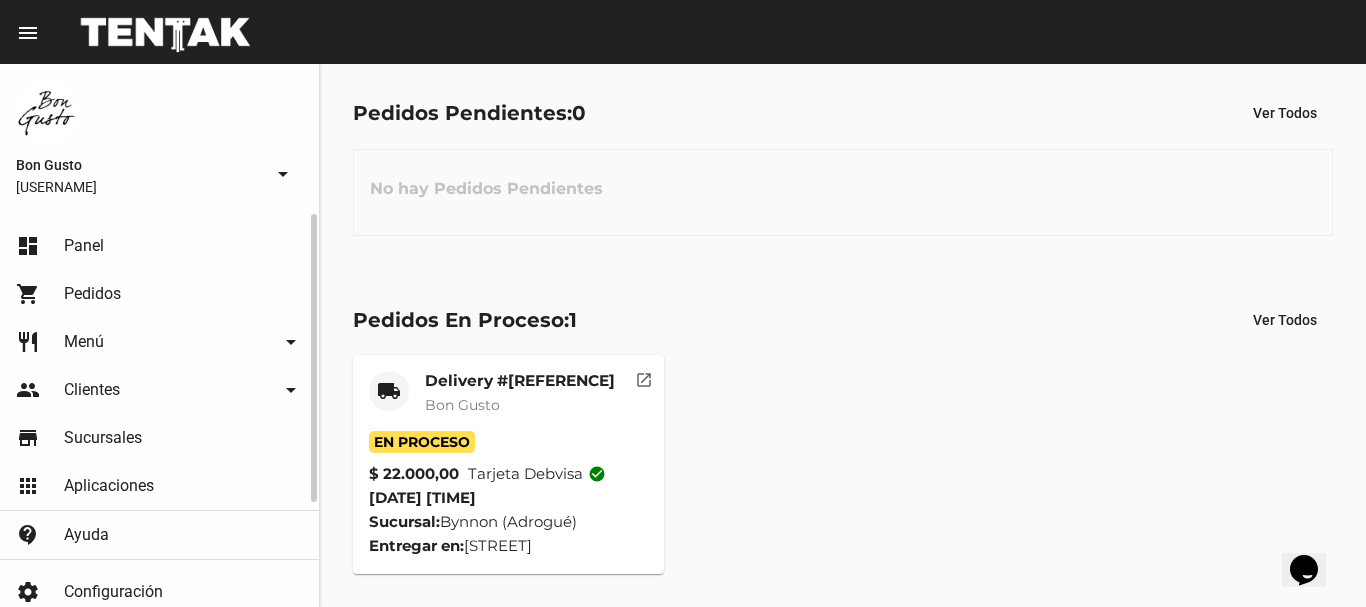 click on "Pedidos" at bounding box center [92, 294] 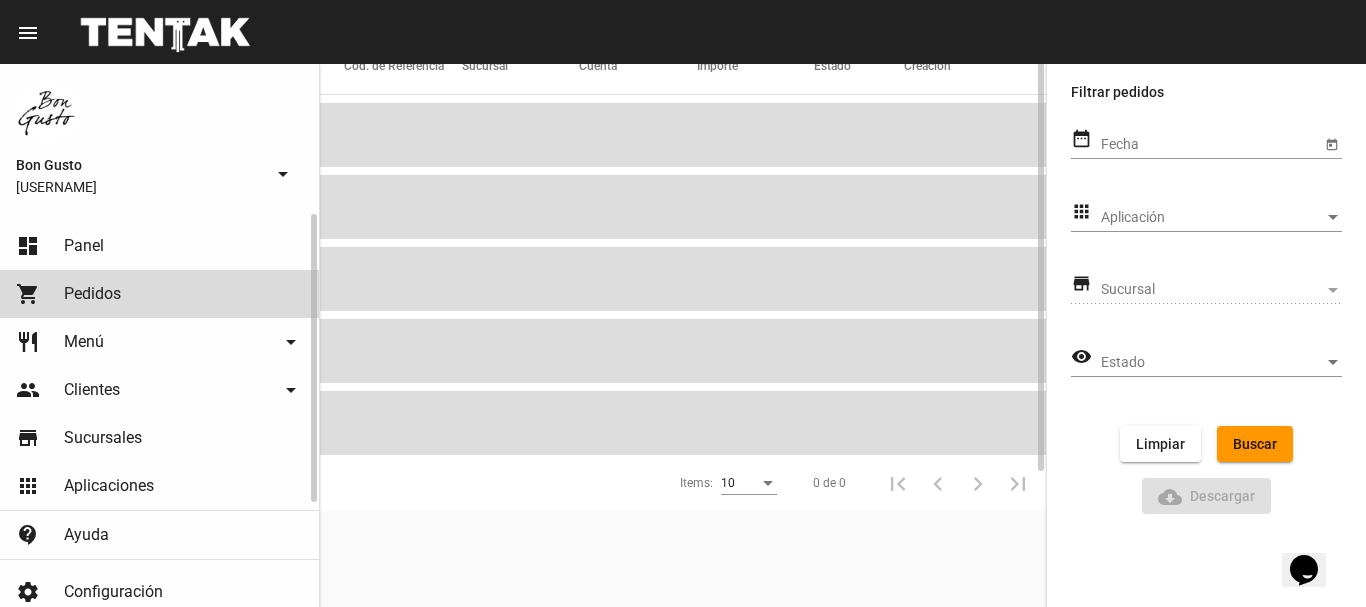 scroll, scrollTop: 0, scrollLeft: 0, axis: both 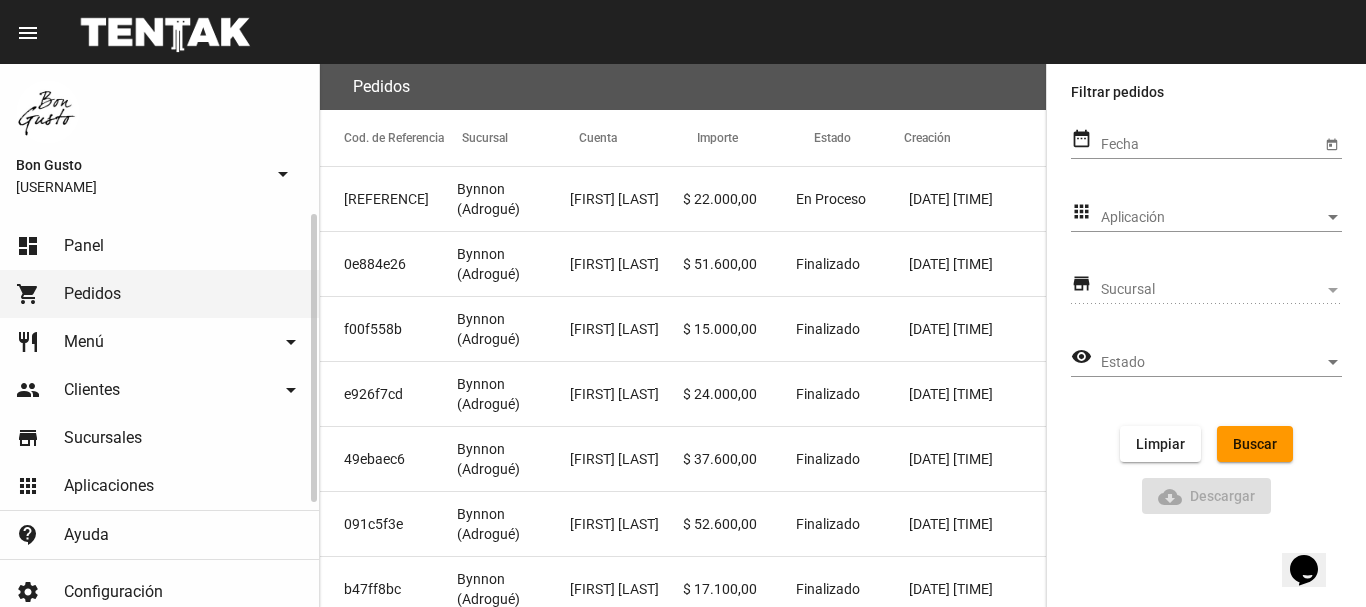 click on "Panel" at bounding box center (84, 246) 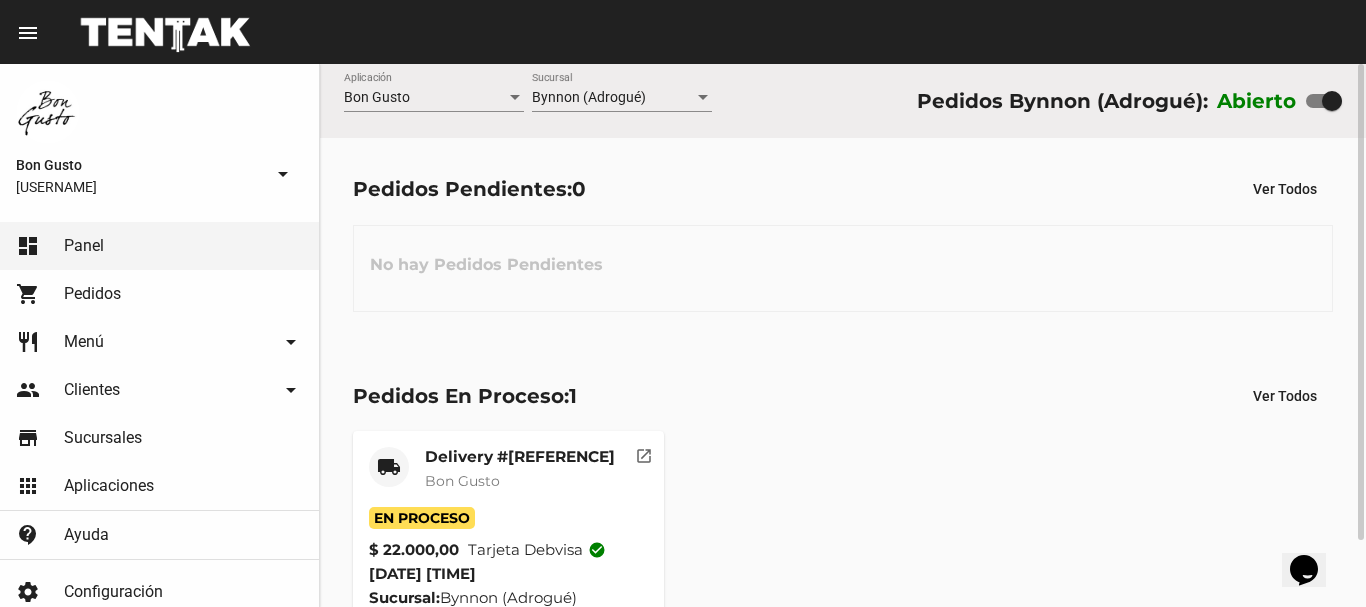 scroll, scrollTop: 143, scrollLeft: 0, axis: vertical 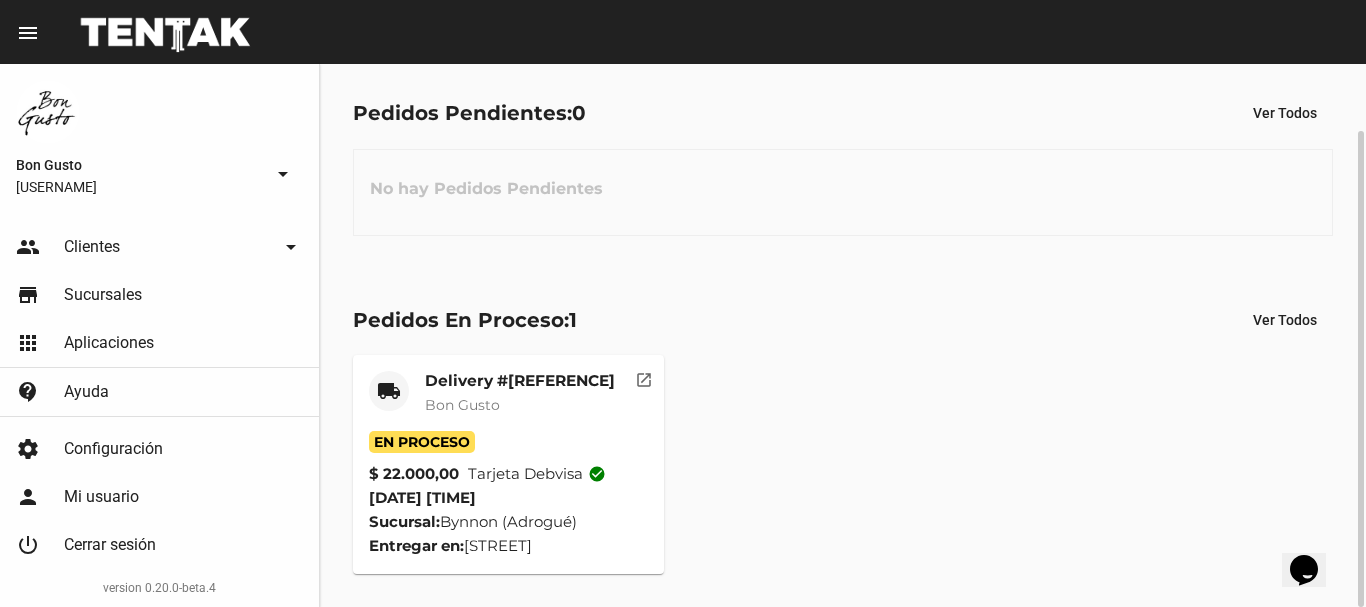 click on "open_in_new" at bounding box center [644, 377] 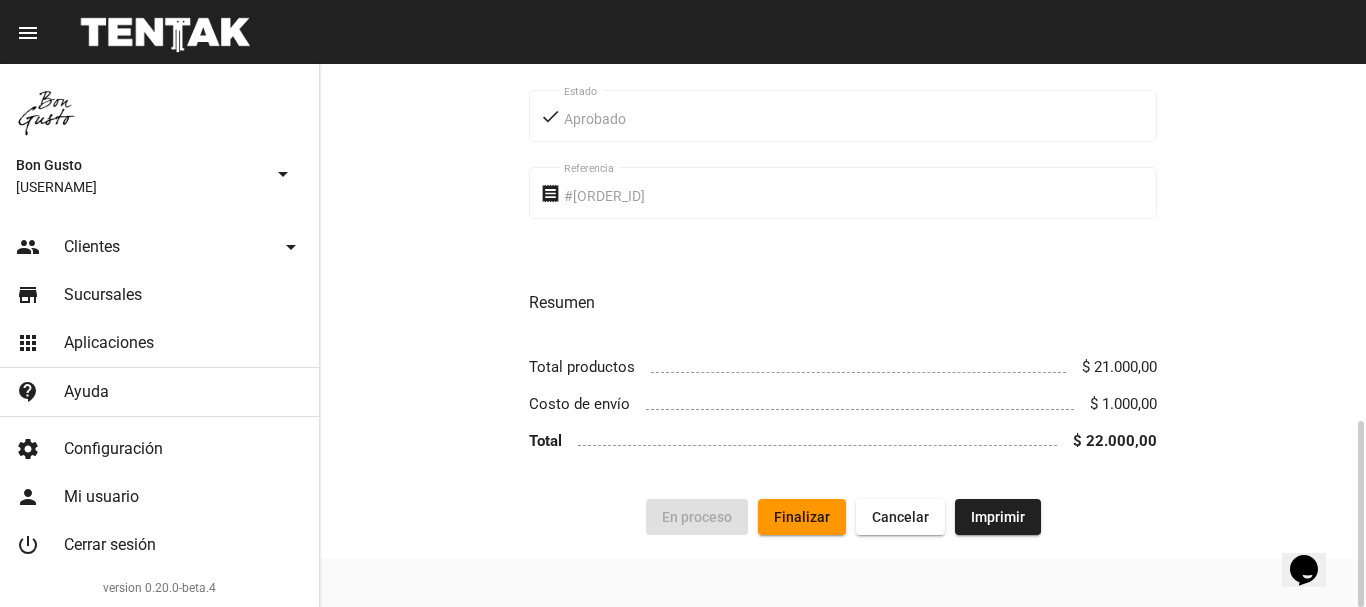 scroll, scrollTop: 0, scrollLeft: 0, axis: both 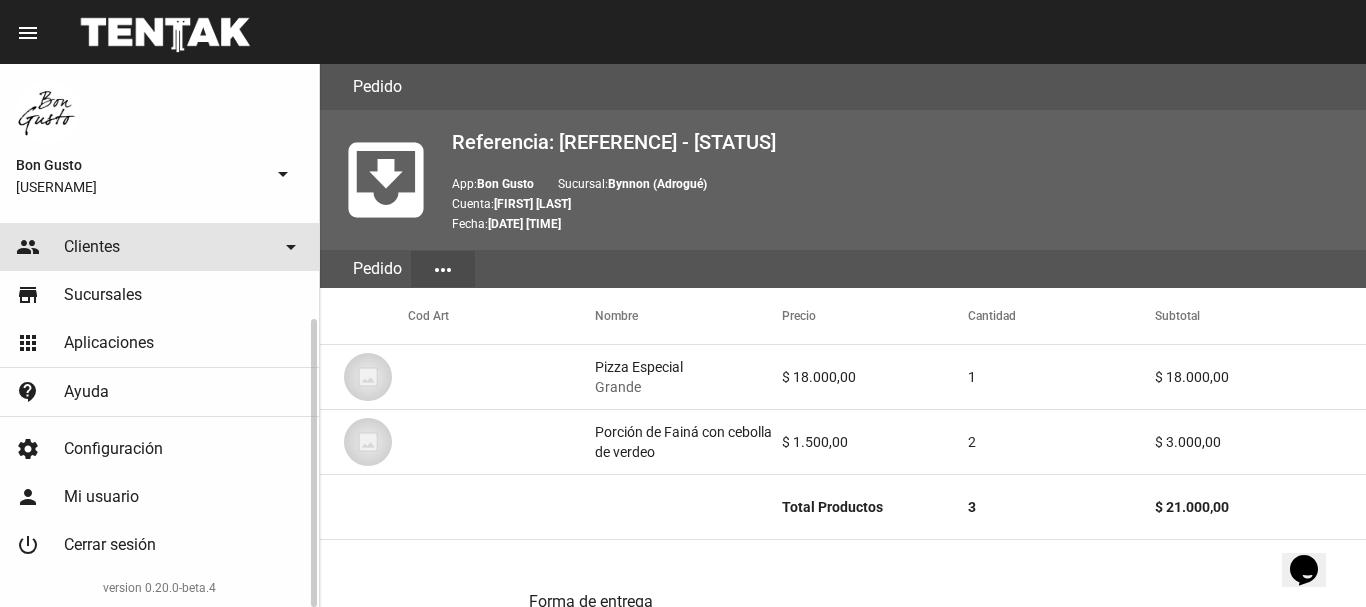 click on "people Clientes arrow_drop_down" at bounding box center (159, 199) 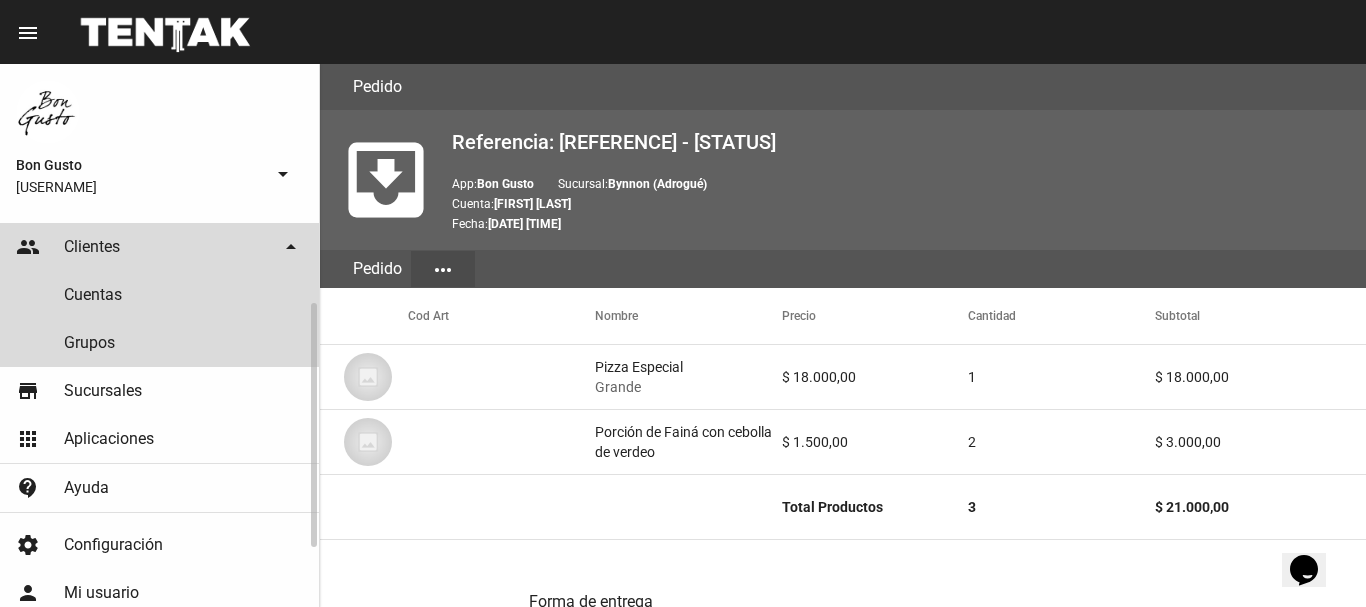 click on "people Clientes arrow_drop_down" at bounding box center (159, 247) 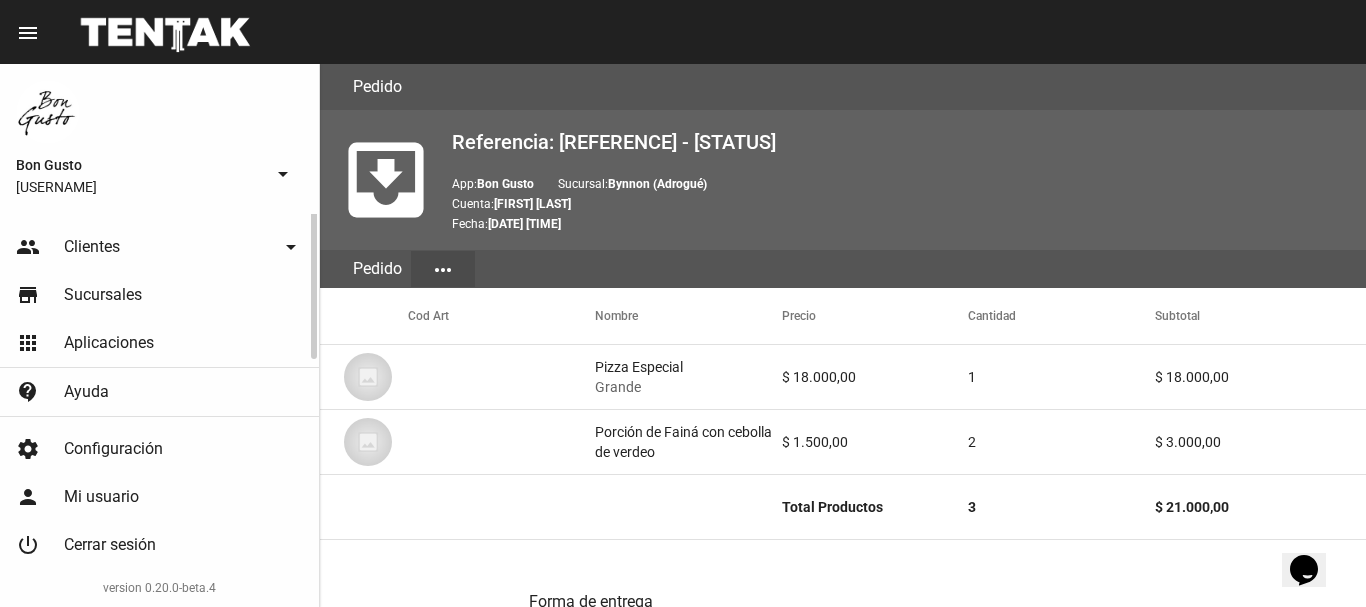 scroll, scrollTop: 0, scrollLeft: 0, axis: both 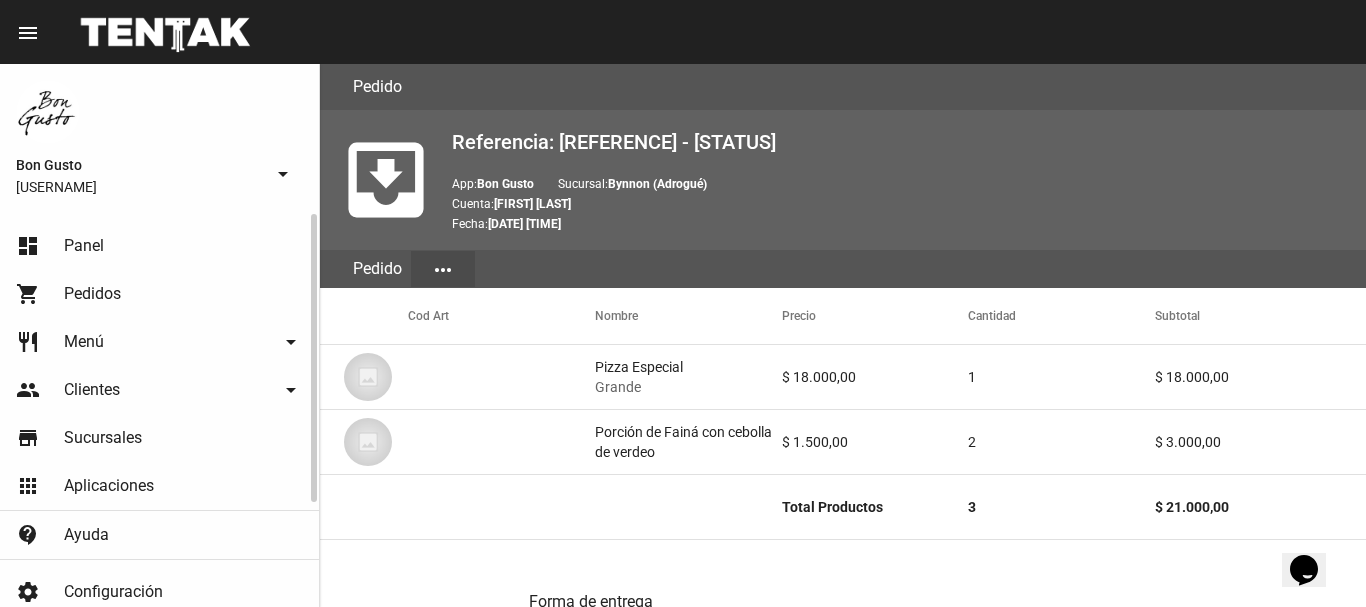click on "dashboard Panel" at bounding box center [159, 246] 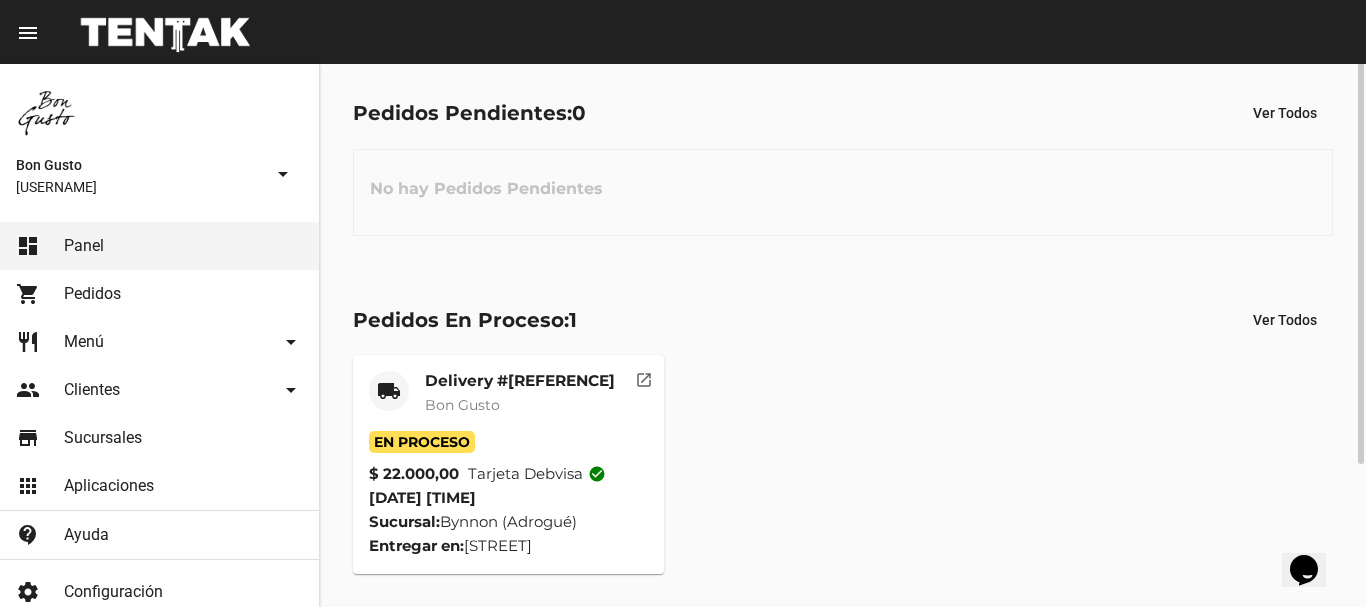 scroll, scrollTop: 0, scrollLeft: 0, axis: both 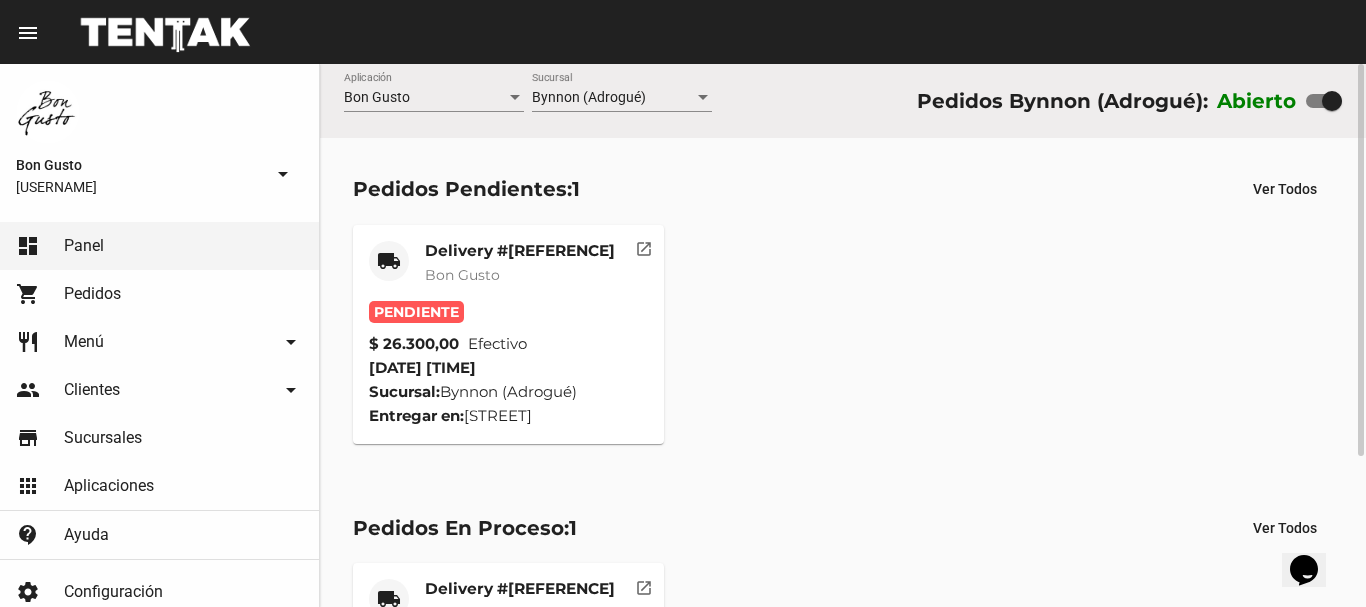 click on "open_in_new" at bounding box center (644, 246) 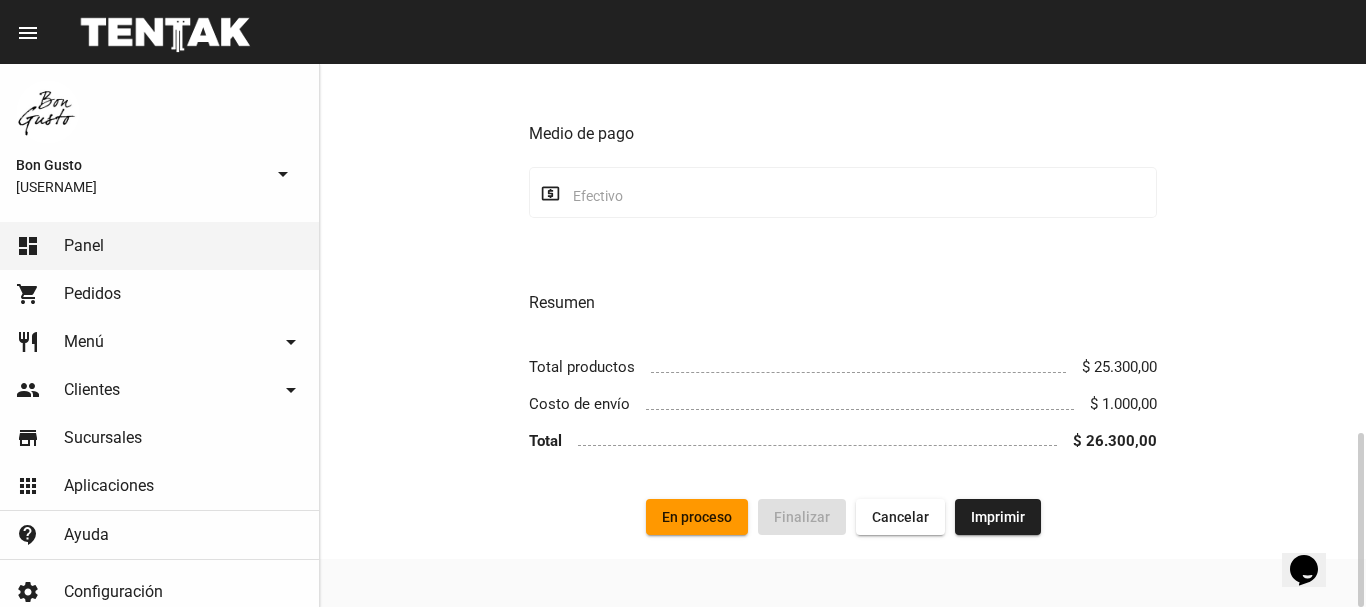 scroll, scrollTop: 0, scrollLeft: 0, axis: both 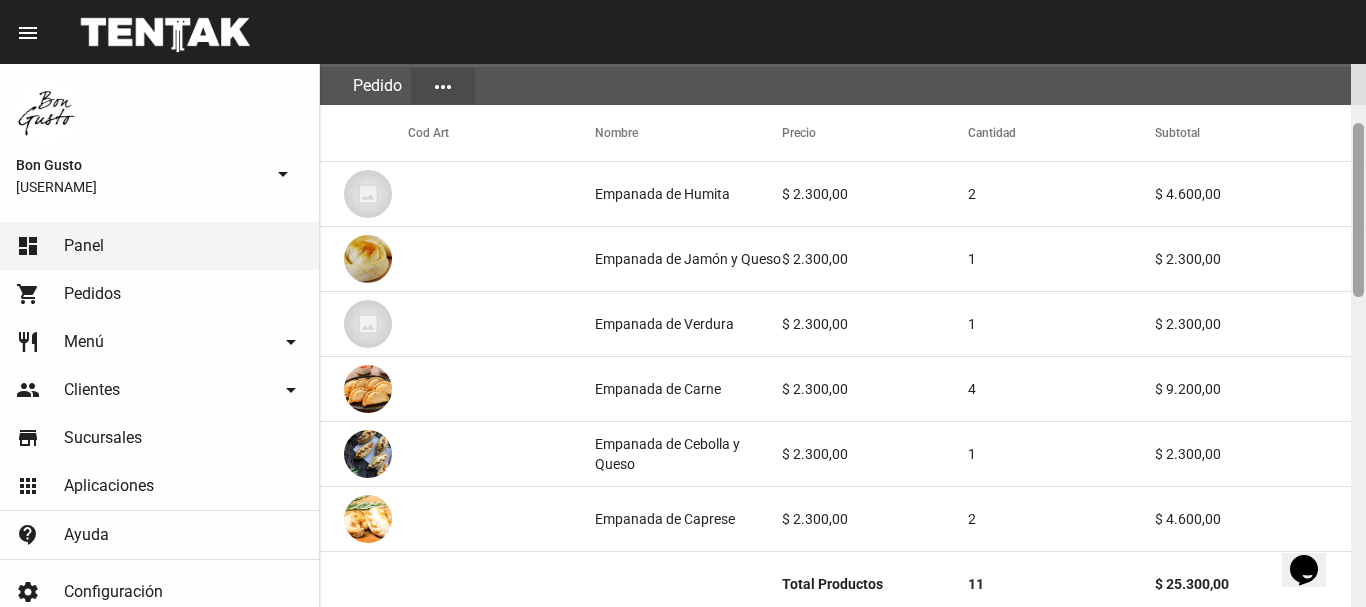 drag, startPoint x: 1360, startPoint y: 81, endPoint x: 1365, endPoint y: 140, distance: 59.211487 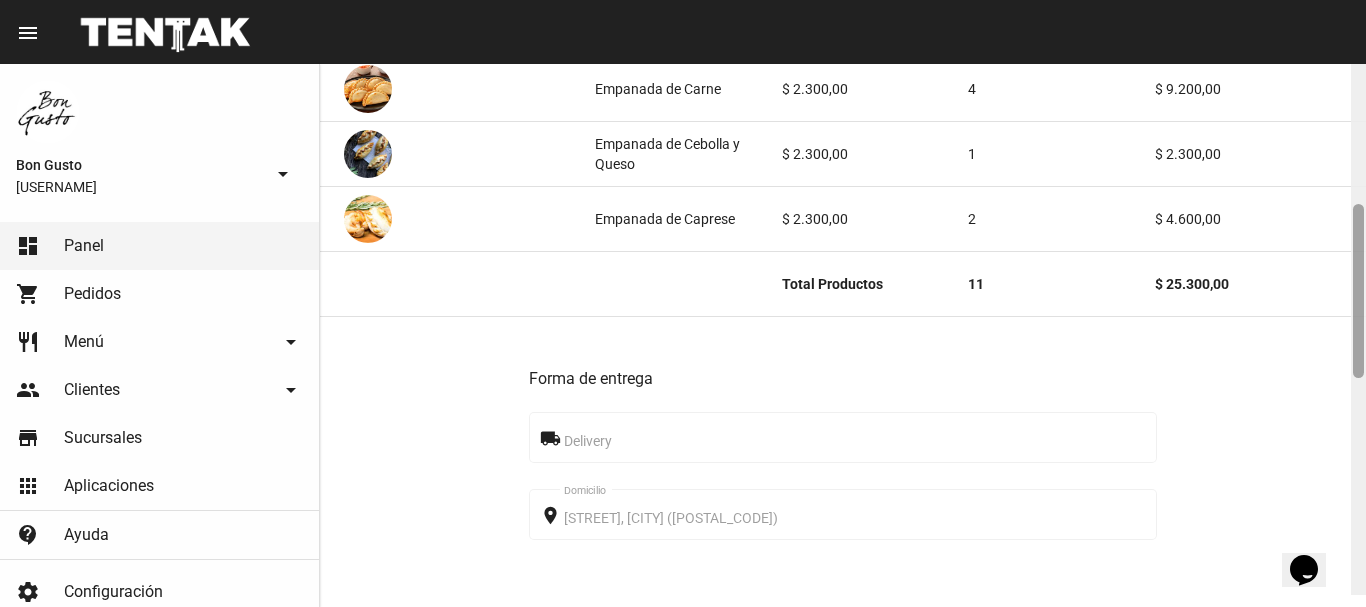 scroll, scrollTop: 561, scrollLeft: 0, axis: vertical 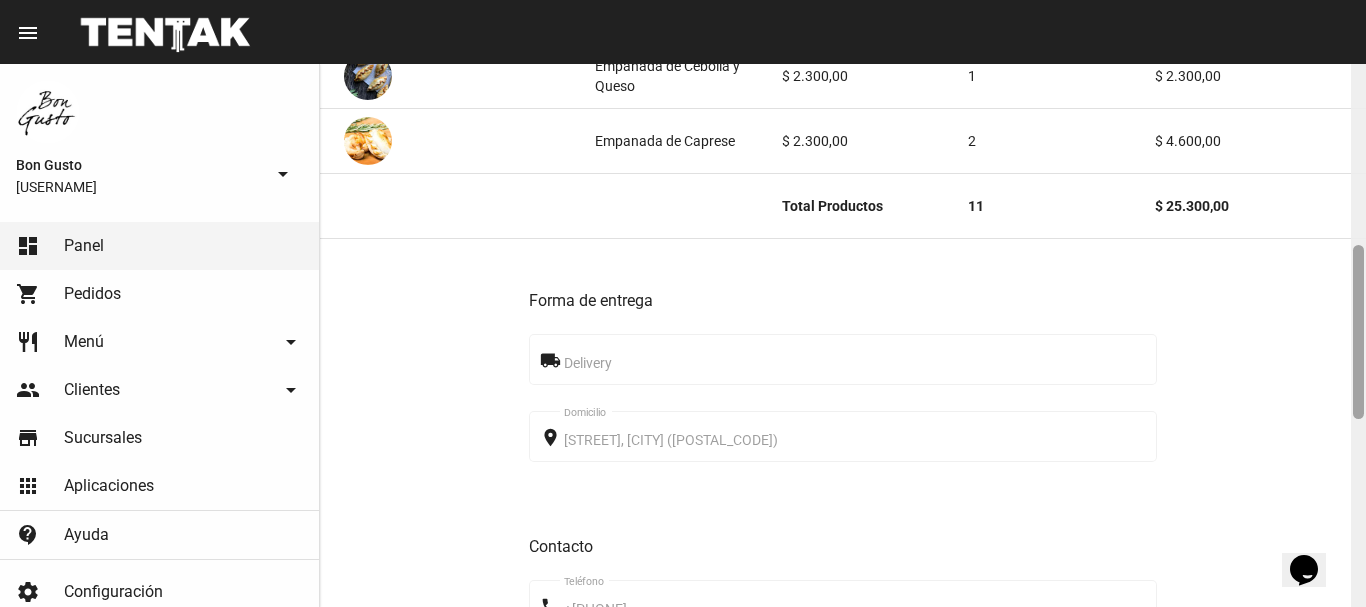 drag, startPoint x: 1356, startPoint y: 144, endPoint x: 1362, endPoint y: 266, distance: 122.14745 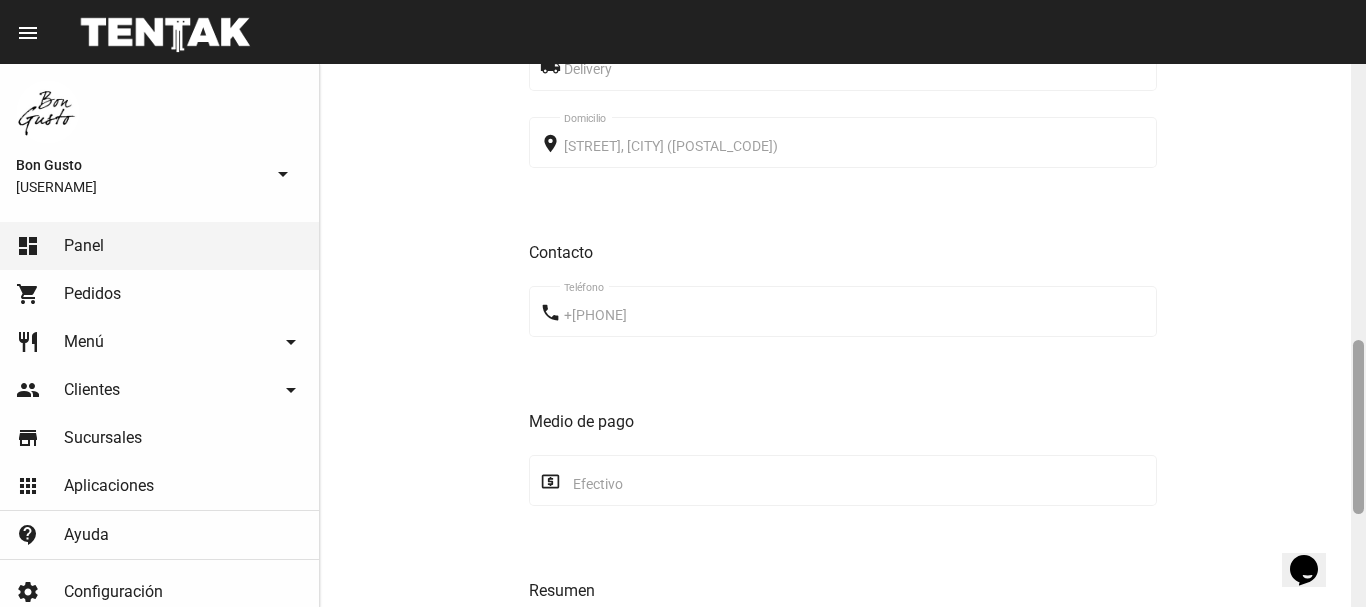 drag, startPoint x: 1360, startPoint y: 263, endPoint x: 1361, endPoint y: 358, distance: 95.005264 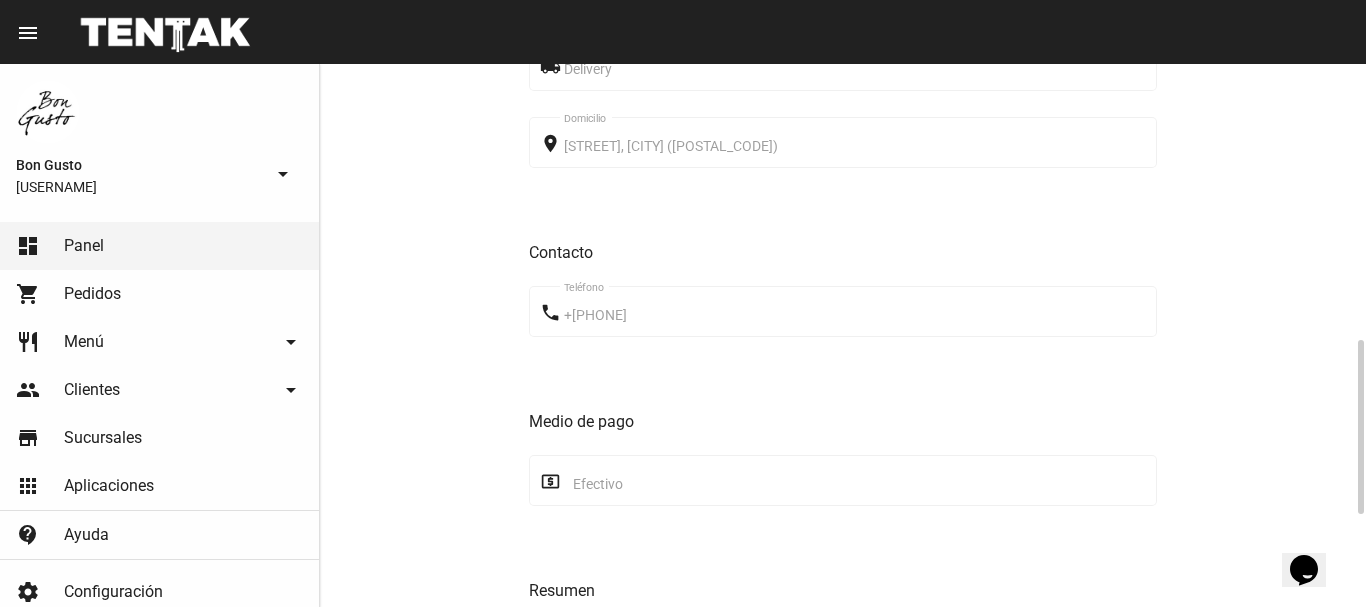 scroll, scrollTop: 1143, scrollLeft: 0, axis: vertical 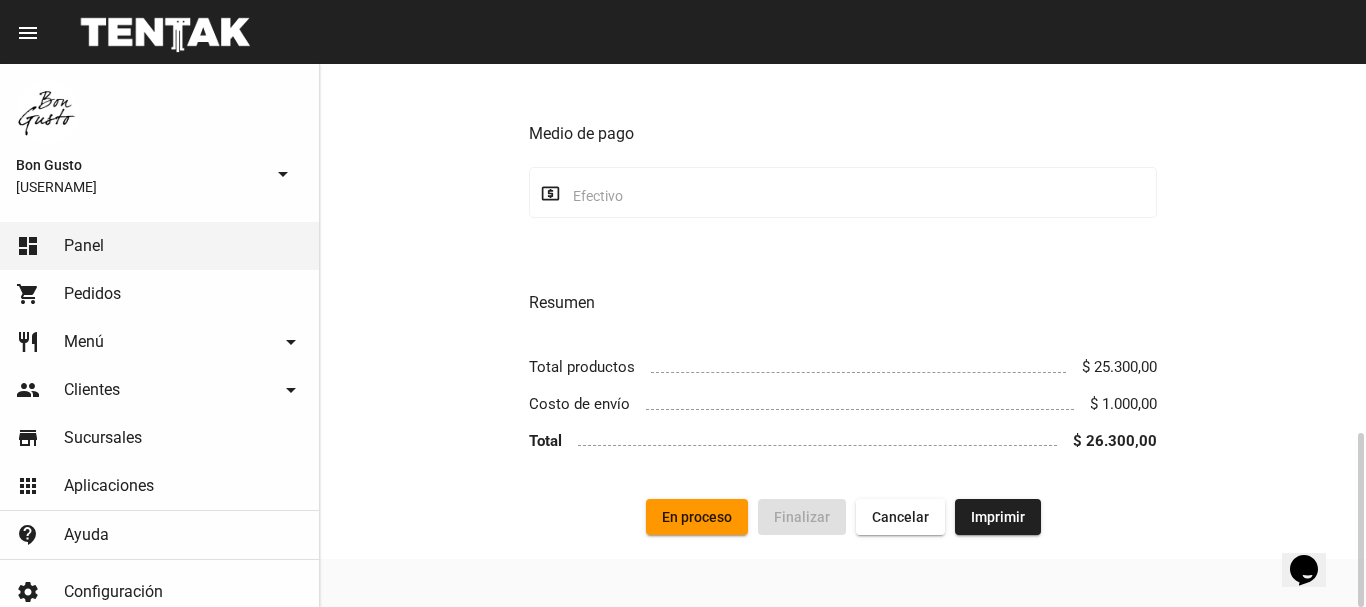 click on "En proceso" at bounding box center [697, 517] 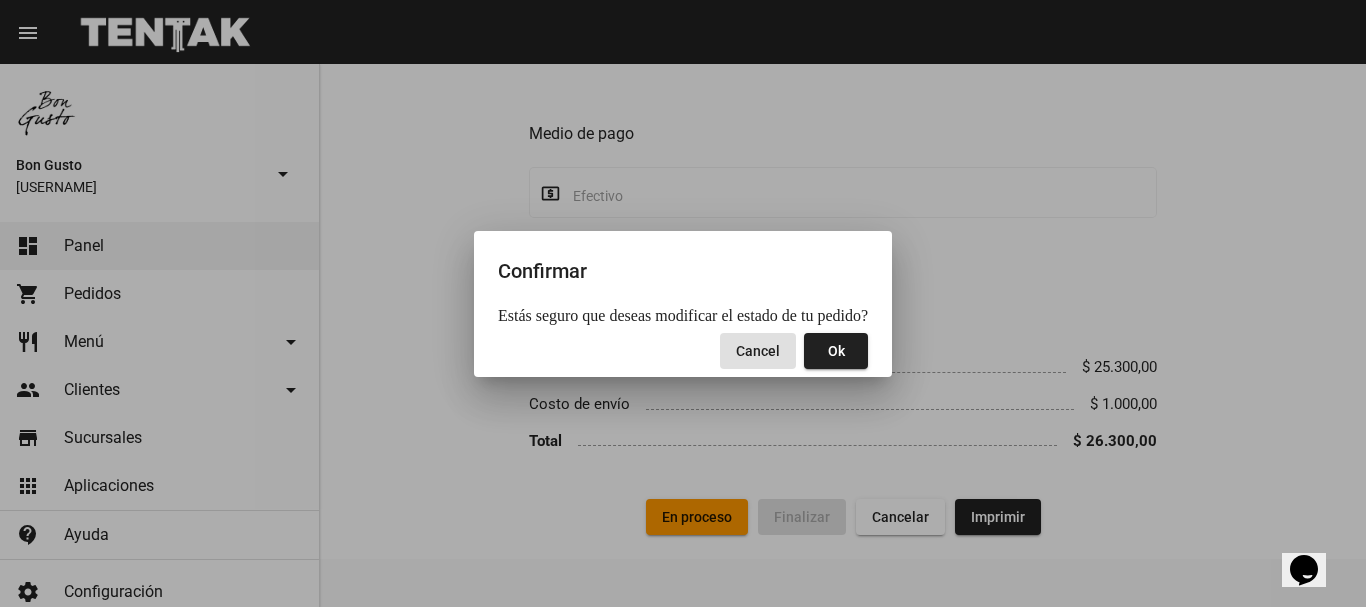 click on "Ok" at bounding box center [836, 351] 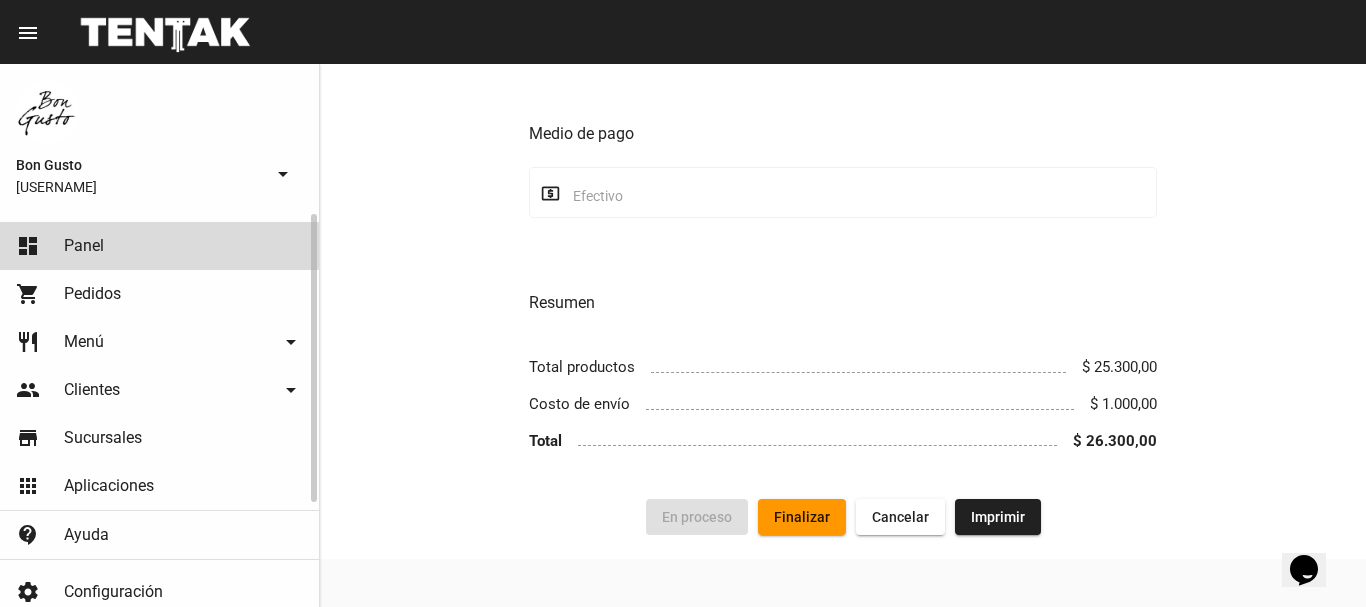 click on "dashboard Panel" at bounding box center (159, 246) 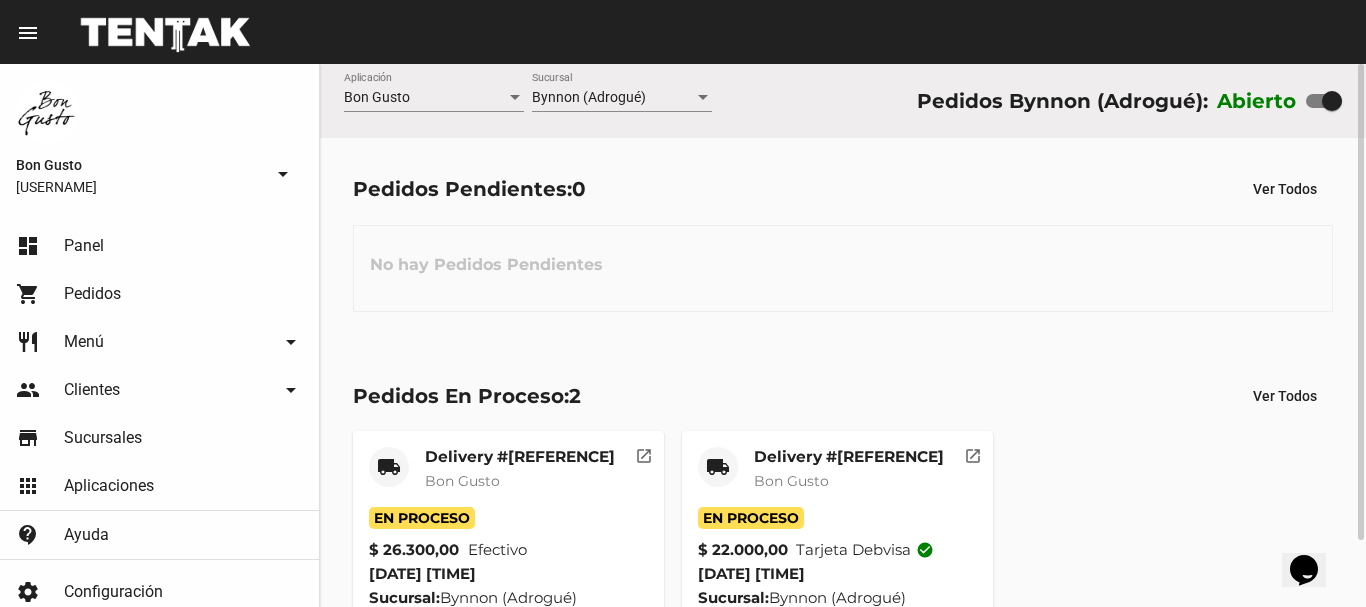 scroll, scrollTop: 76, scrollLeft: 0, axis: vertical 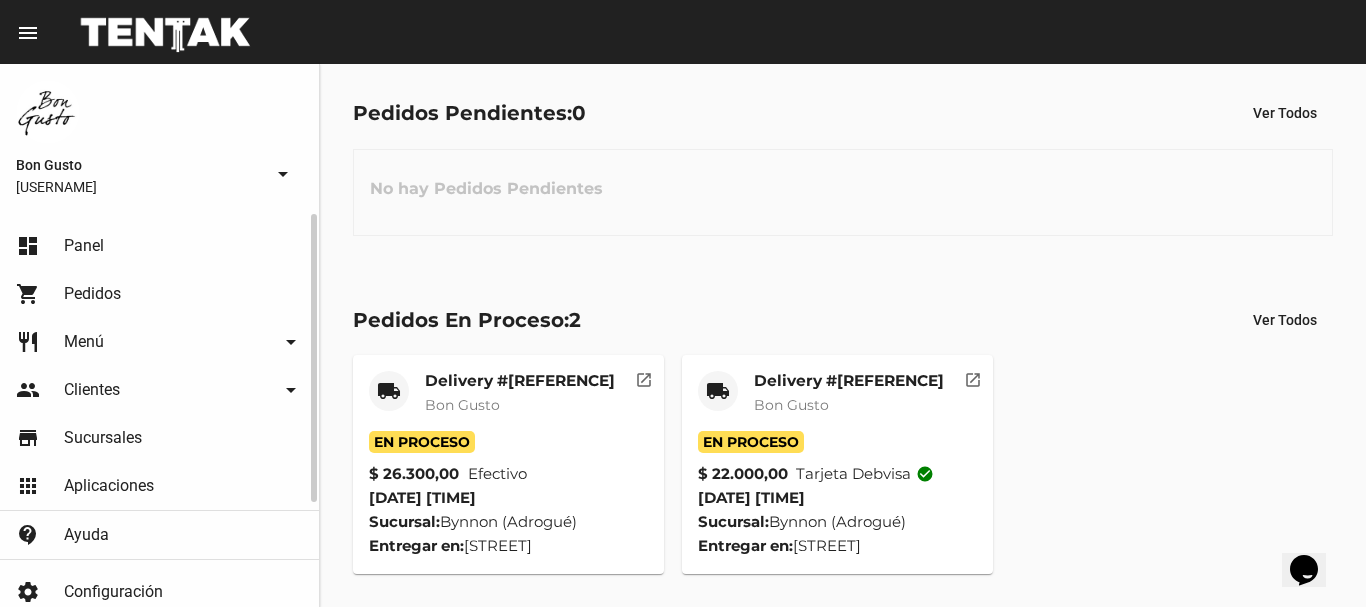 click on "Pedidos" at bounding box center [92, 294] 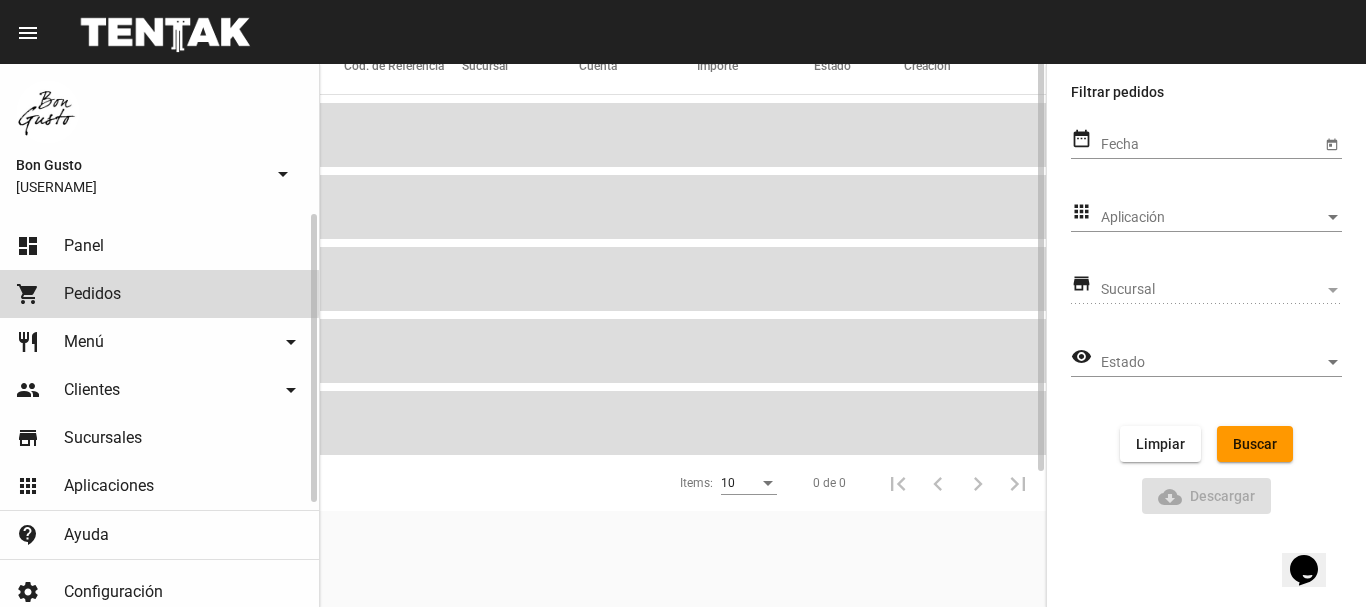 scroll, scrollTop: 0, scrollLeft: 0, axis: both 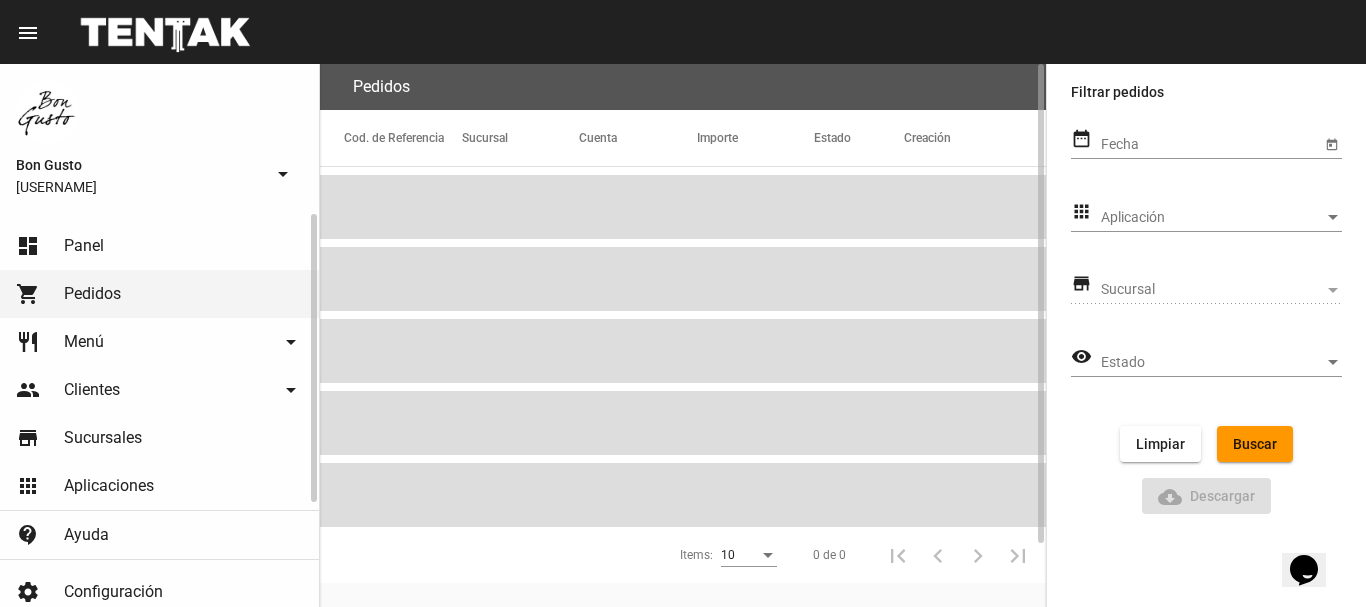 click on "Panel" at bounding box center (84, 246) 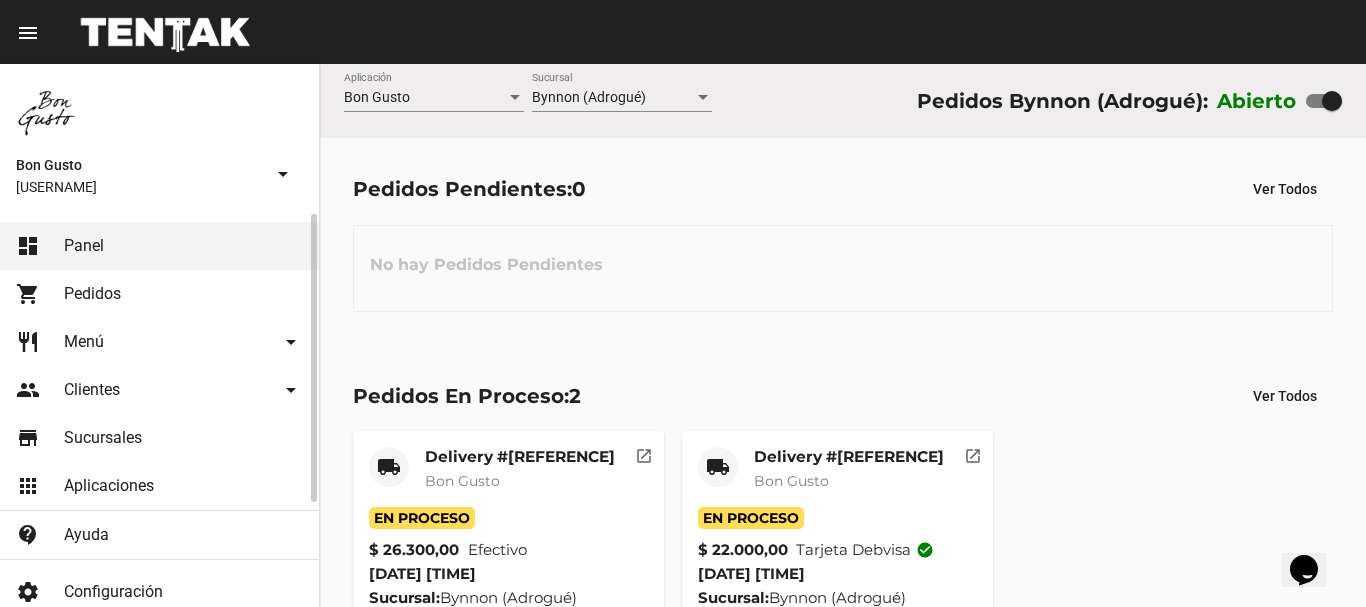 scroll, scrollTop: 143, scrollLeft: 0, axis: vertical 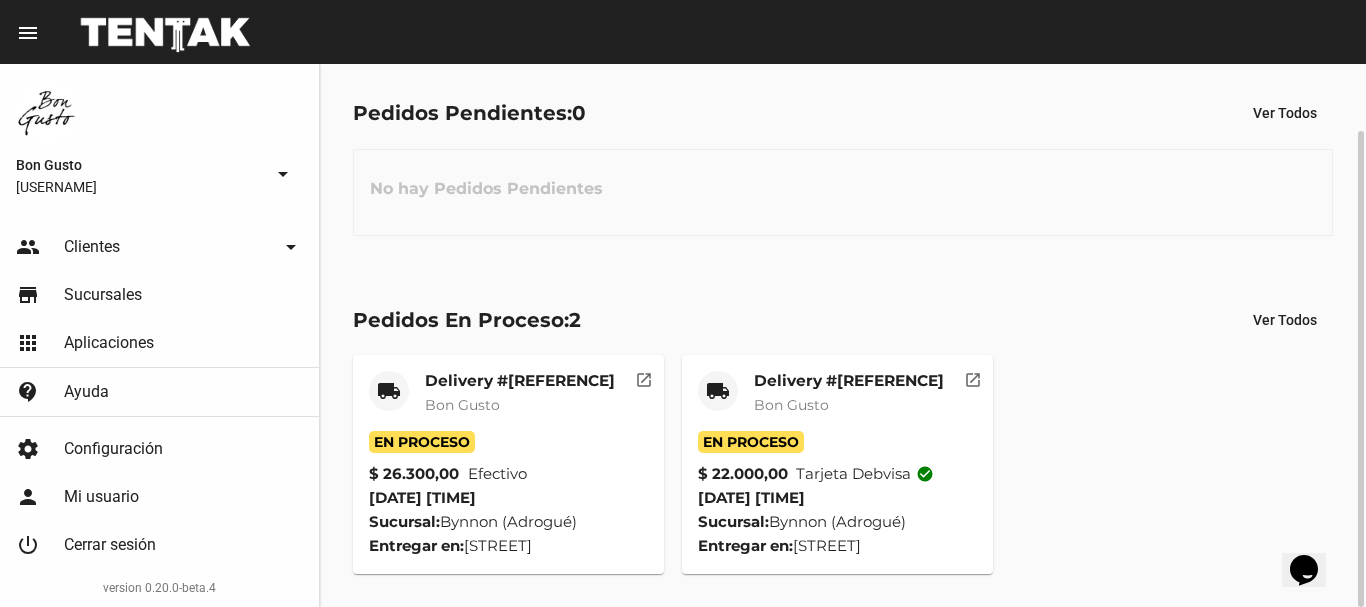 click on "open_in_new" at bounding box center (644, 377) 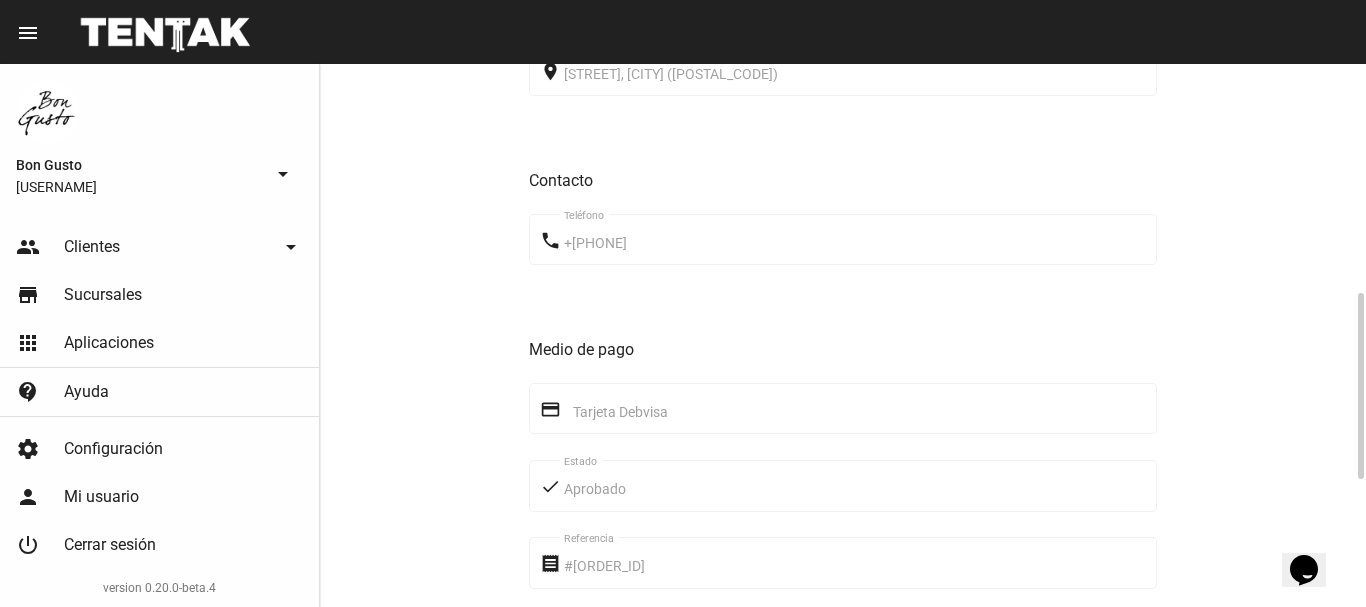 scroll, scrollTop: 1037, scrollLeft: 0, axis: vertical 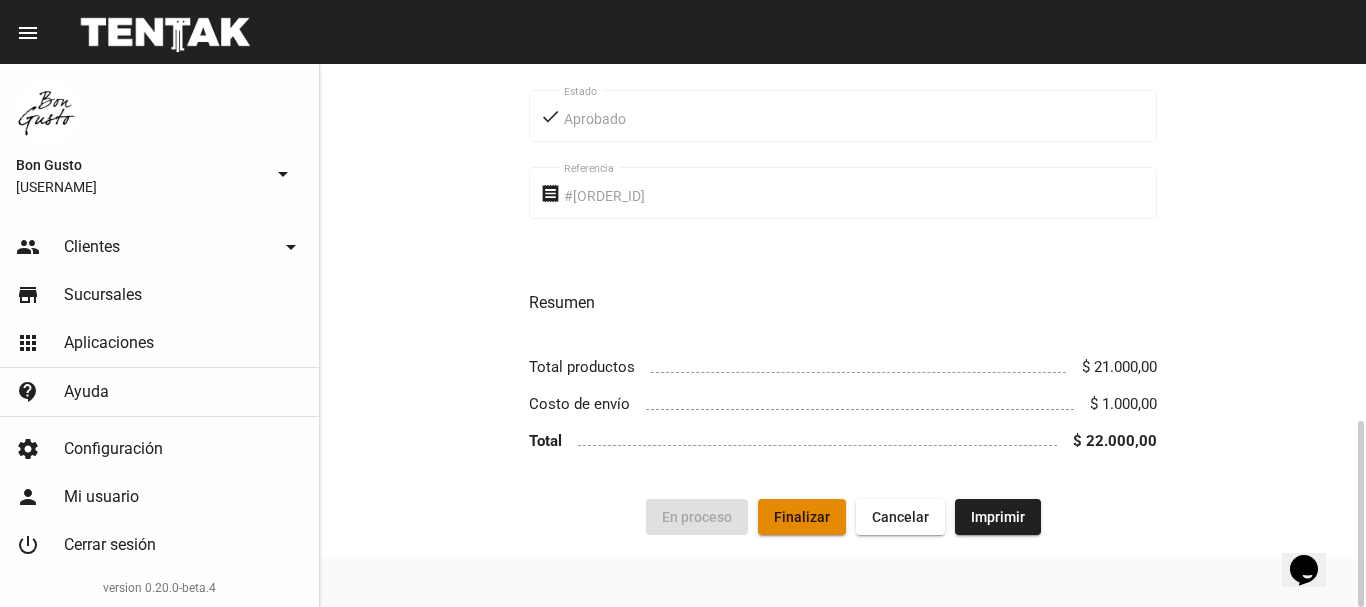 click on "Finalizar" at bounding box center (802, 517) 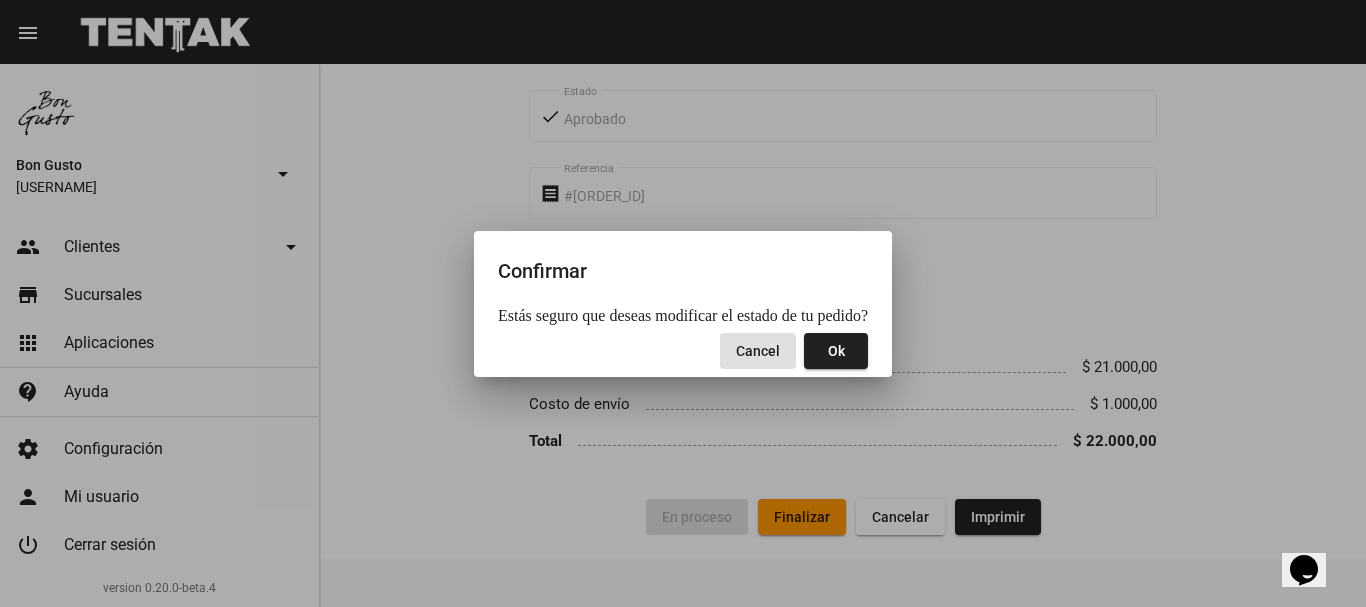 click on "Ok" at bounding box center [836, 351] 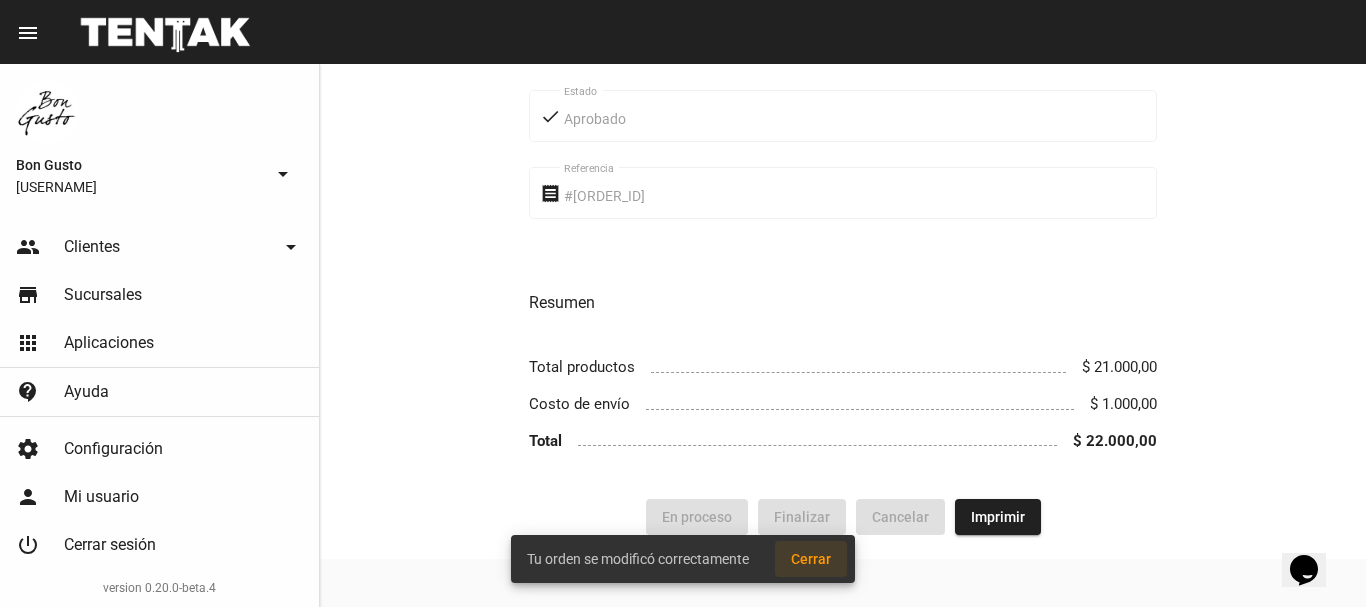 click on "Cerrar" at bounding box center [811, 559] 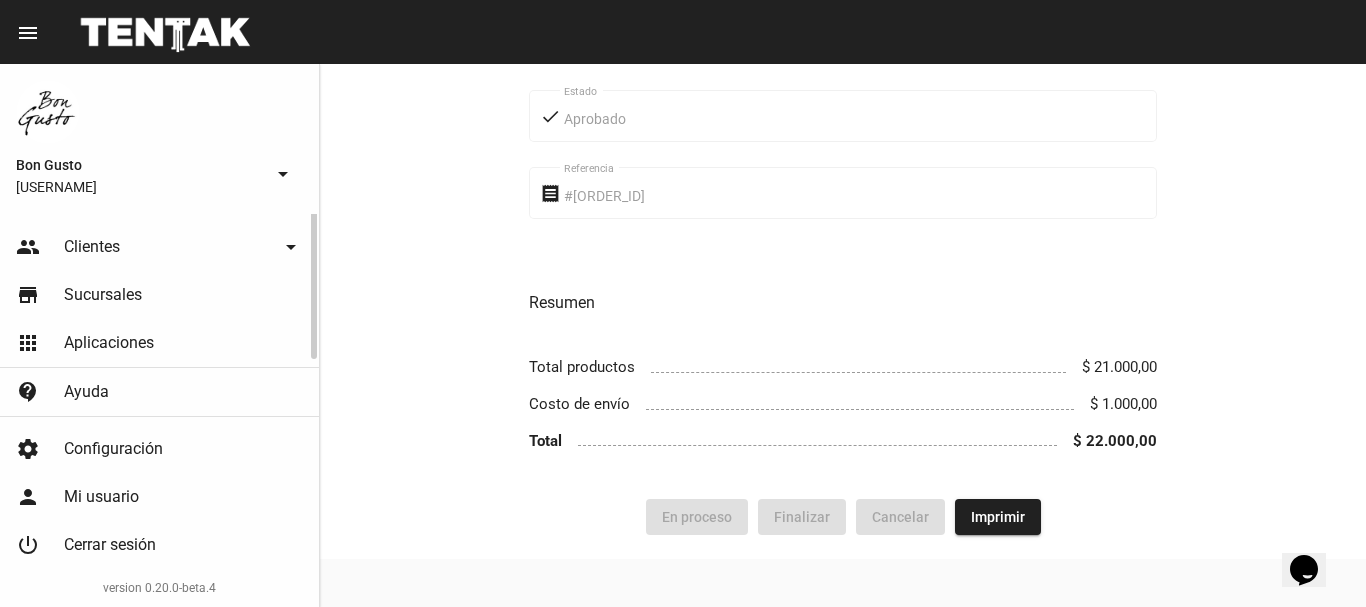 scroll, scrollTop: 0, scrollLeft: 0, axis: both 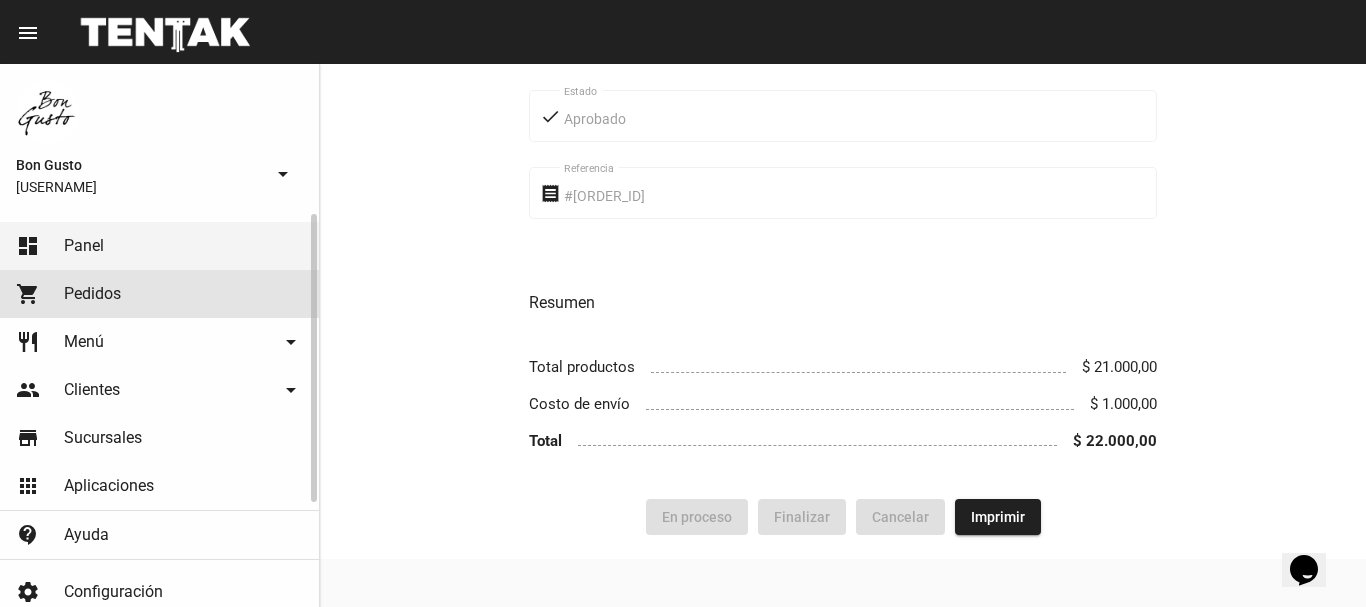 click on "shopping_cart Pedidos" at bounding box center [159, 294] 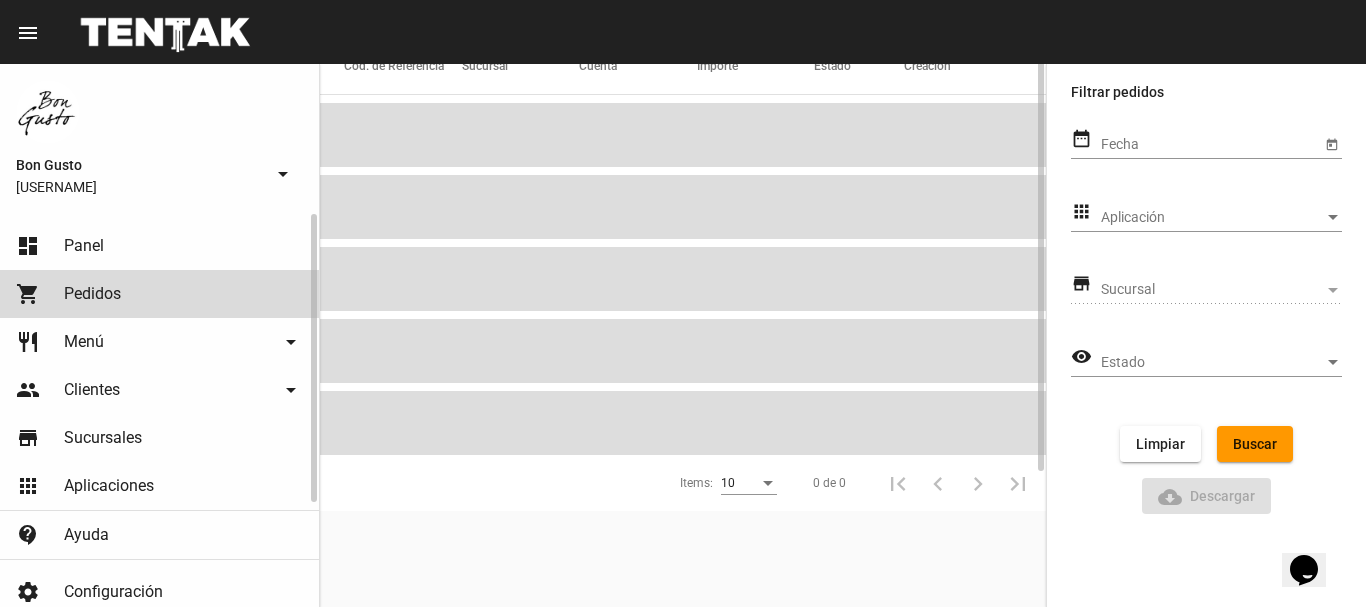 scroll, scrollTop: 0, scrollLeft: 0, axis: both 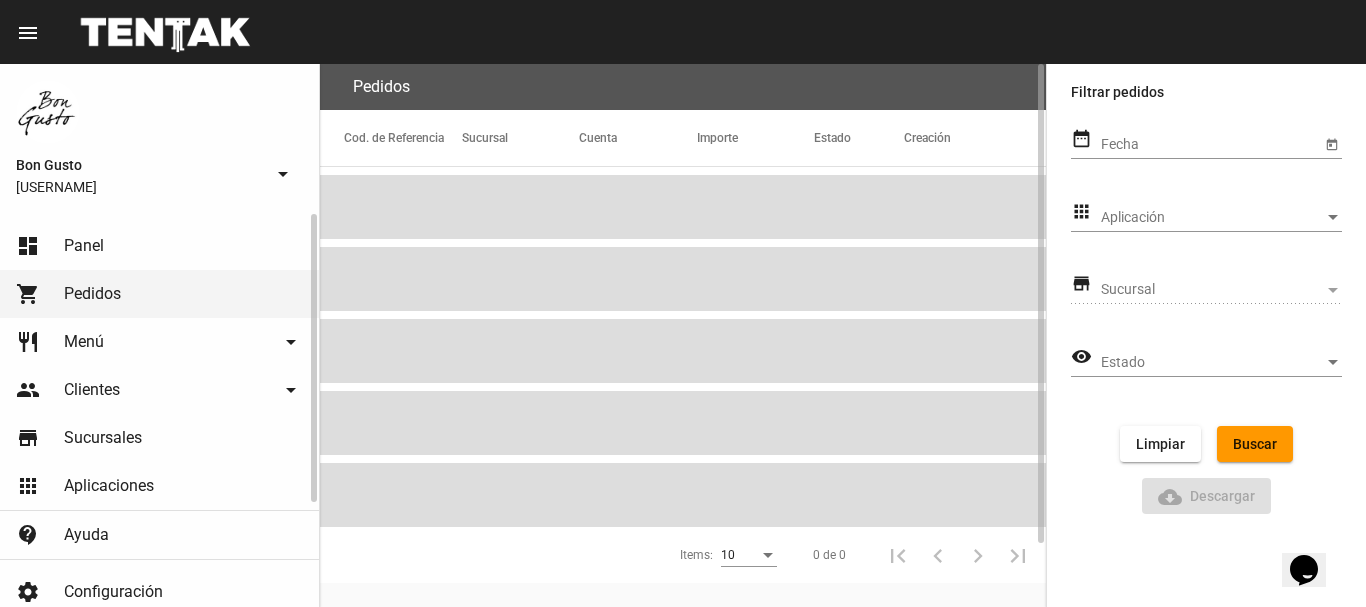 click on "dashboard Panel" at bounding box center [159, 246] 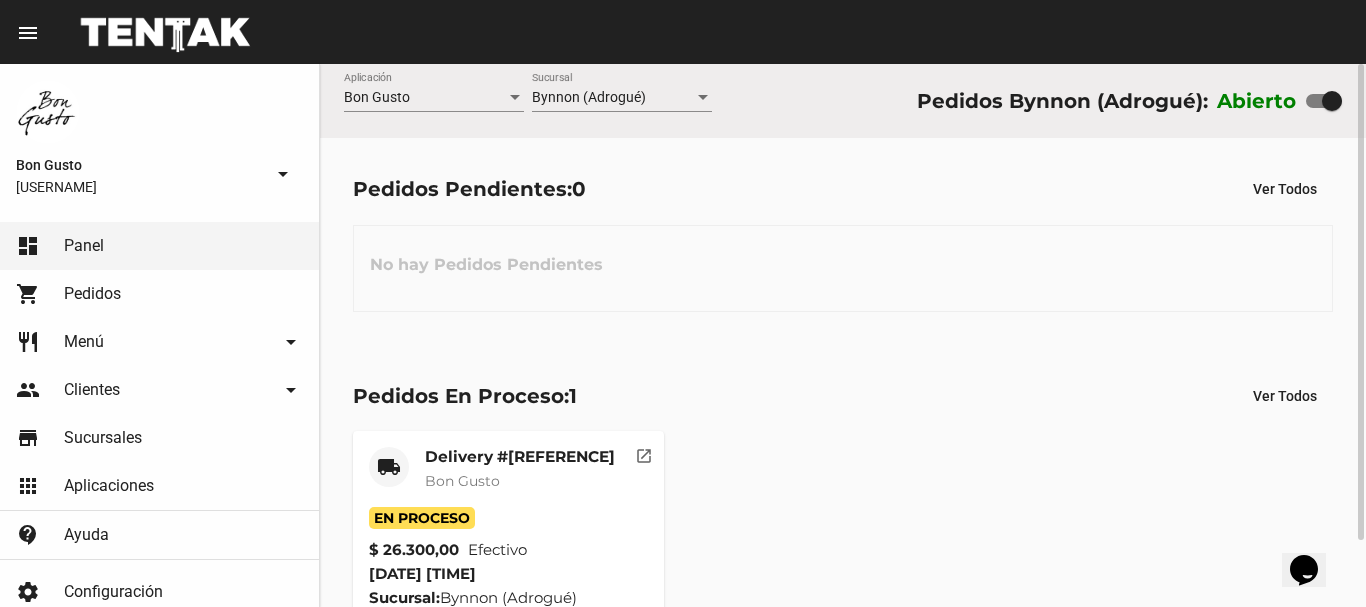 scroll, scrollTop: 76, scrollLeft: 0, axis: vertical 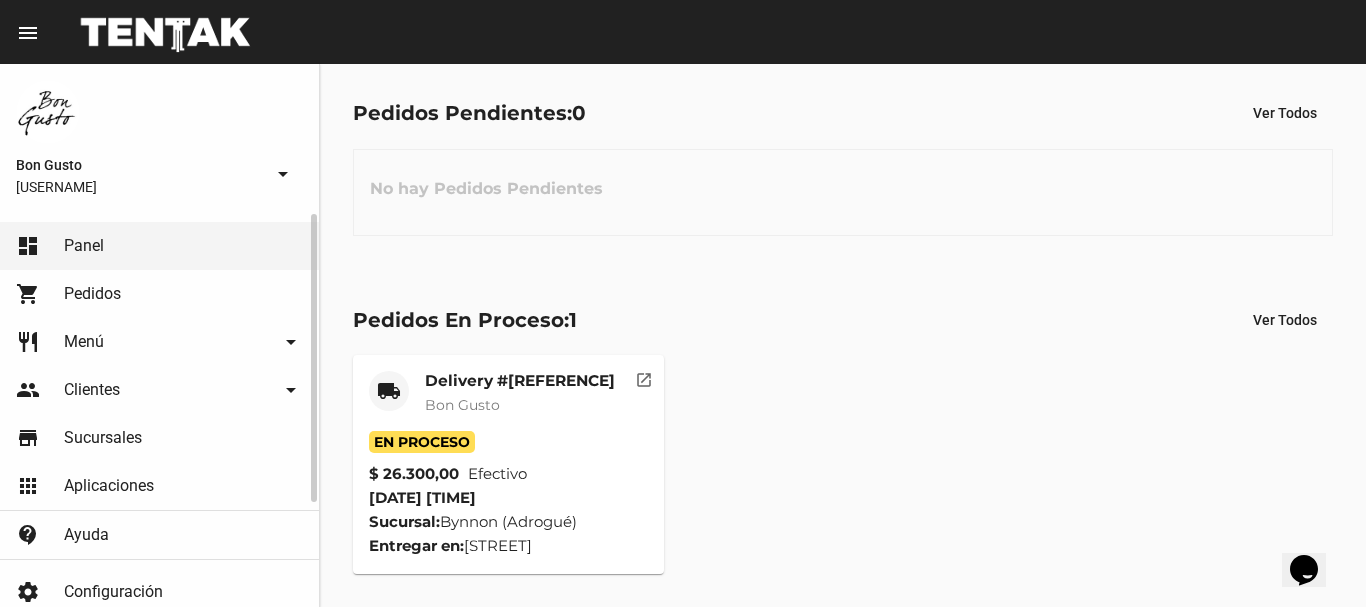 click on "shopping_cart Pedidos" at bounding box center [159, 294] 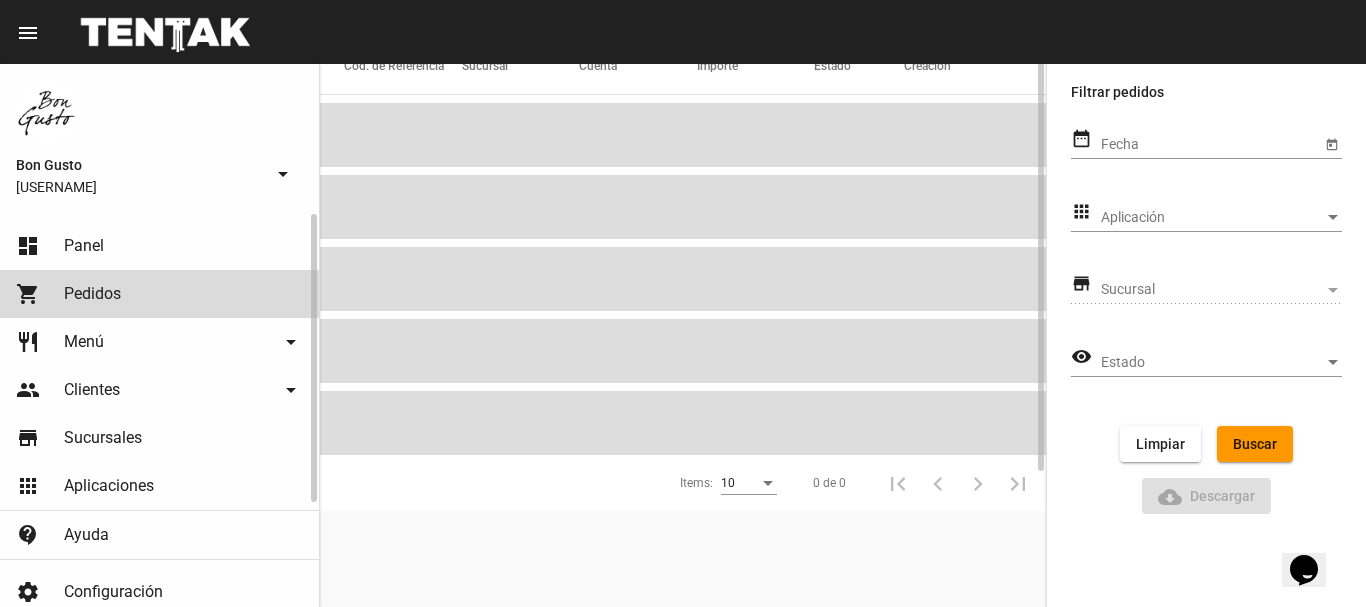 scroll, scrollTop: 0, scrollLeft: 0, axis: both 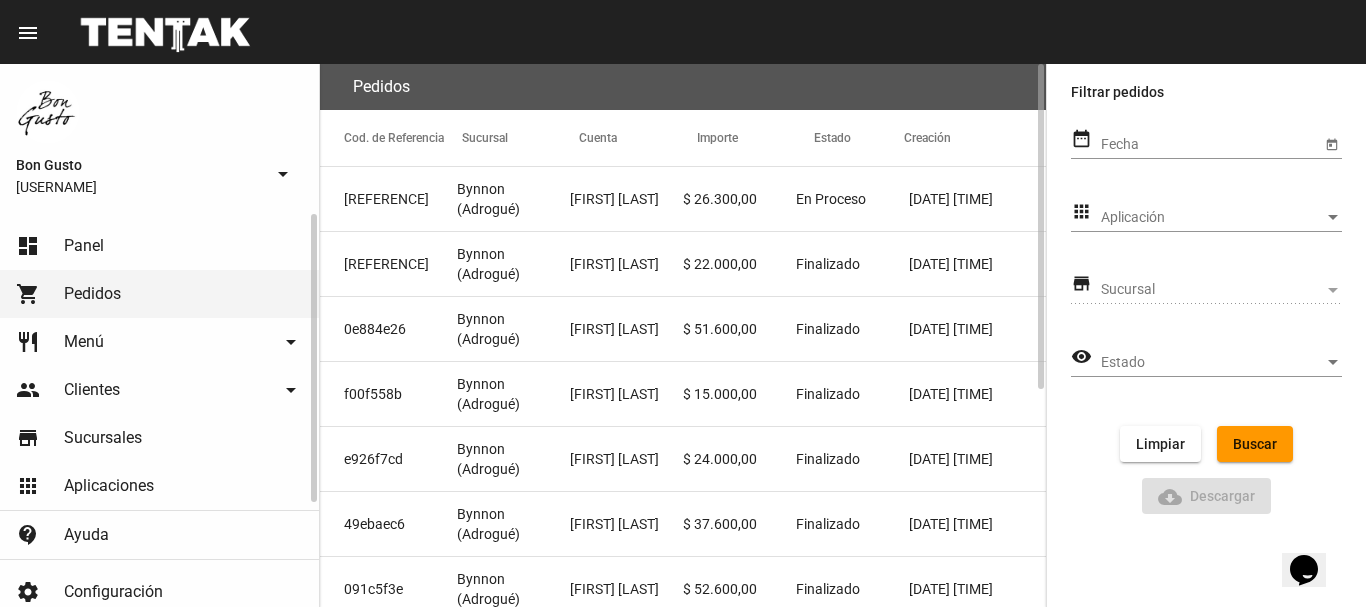 click on "dashboard Panel" at bounding box center [159, 246] 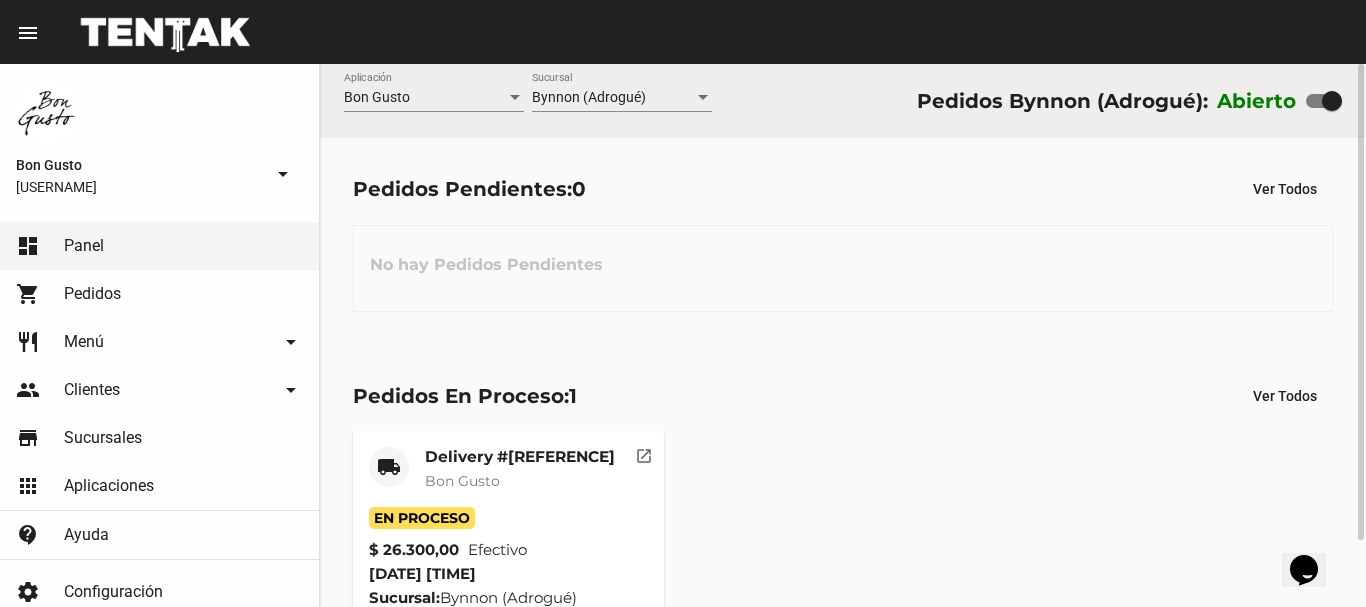 scroll, scrollTop: 76, scrollLeft: 0, axis: vertical 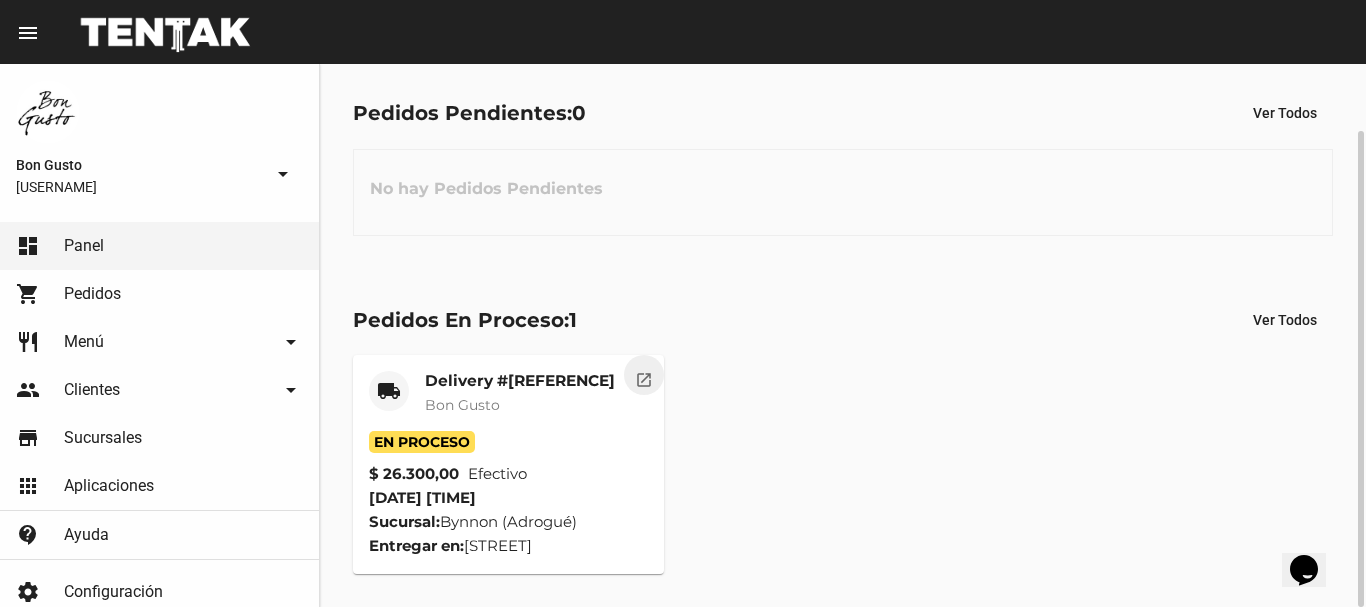 click on "open_in_new" at bounding box center (644, 377) 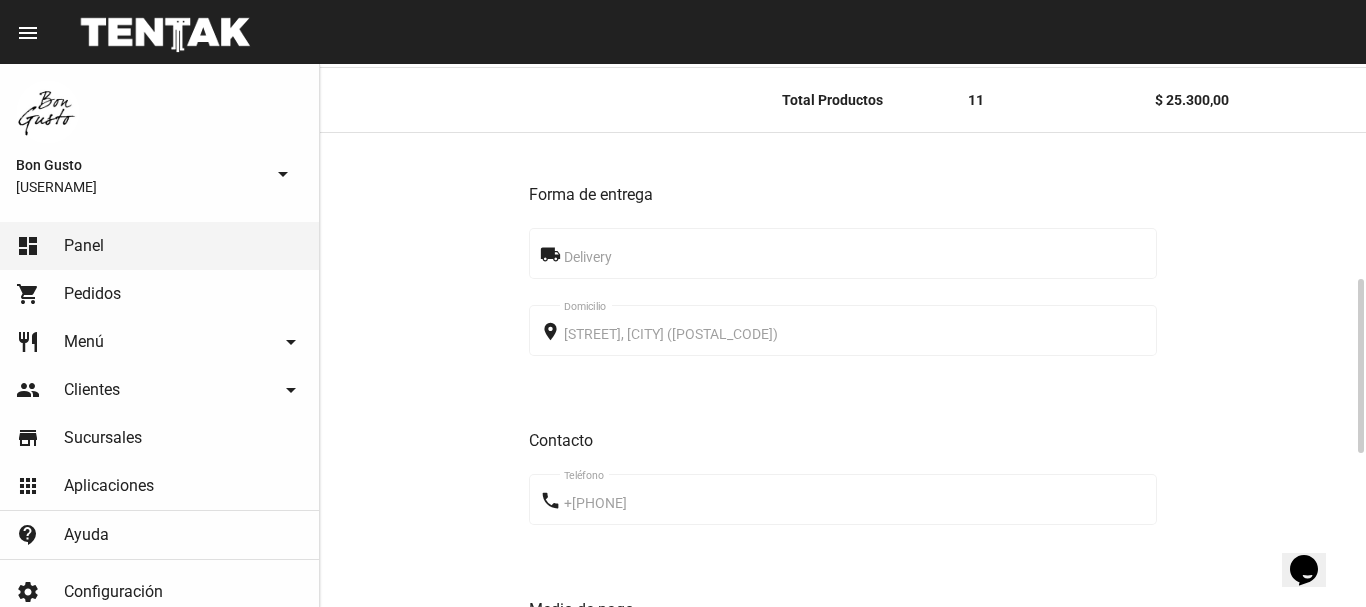 scroll, scrollTop: 0, scrollLeft: 0, axis: both 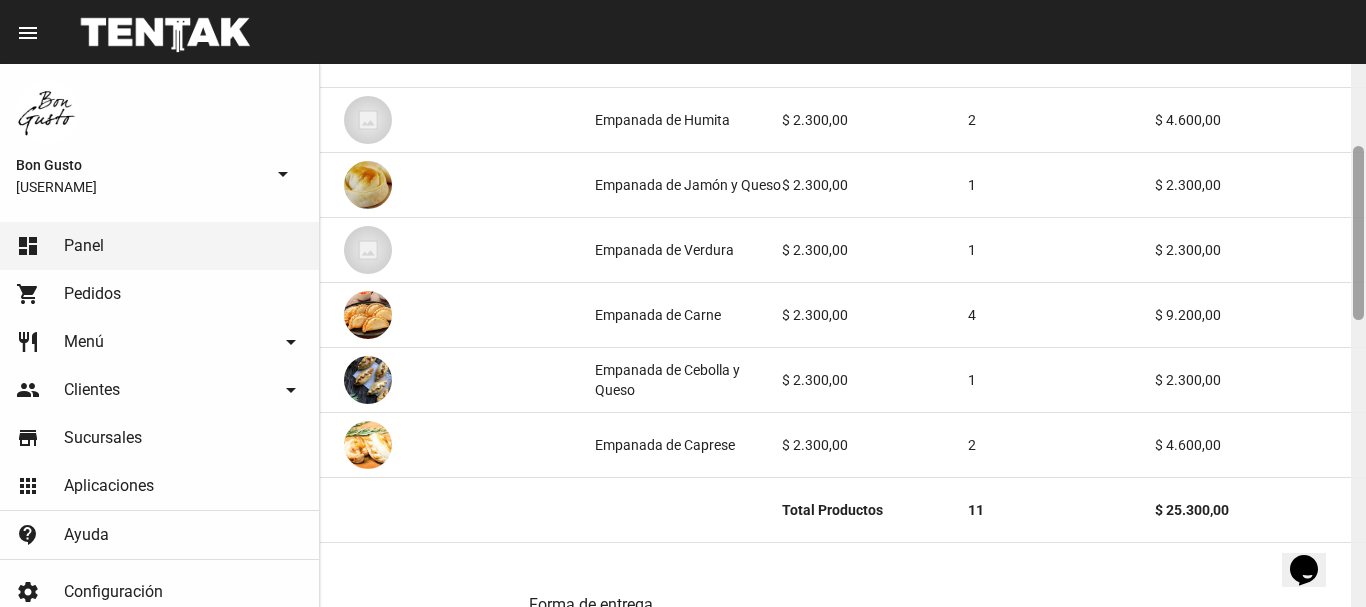 drag, startPoint x: 1360, startPoint y: 105, endPoint x: 1360, endPoint y: 180, distance: 75 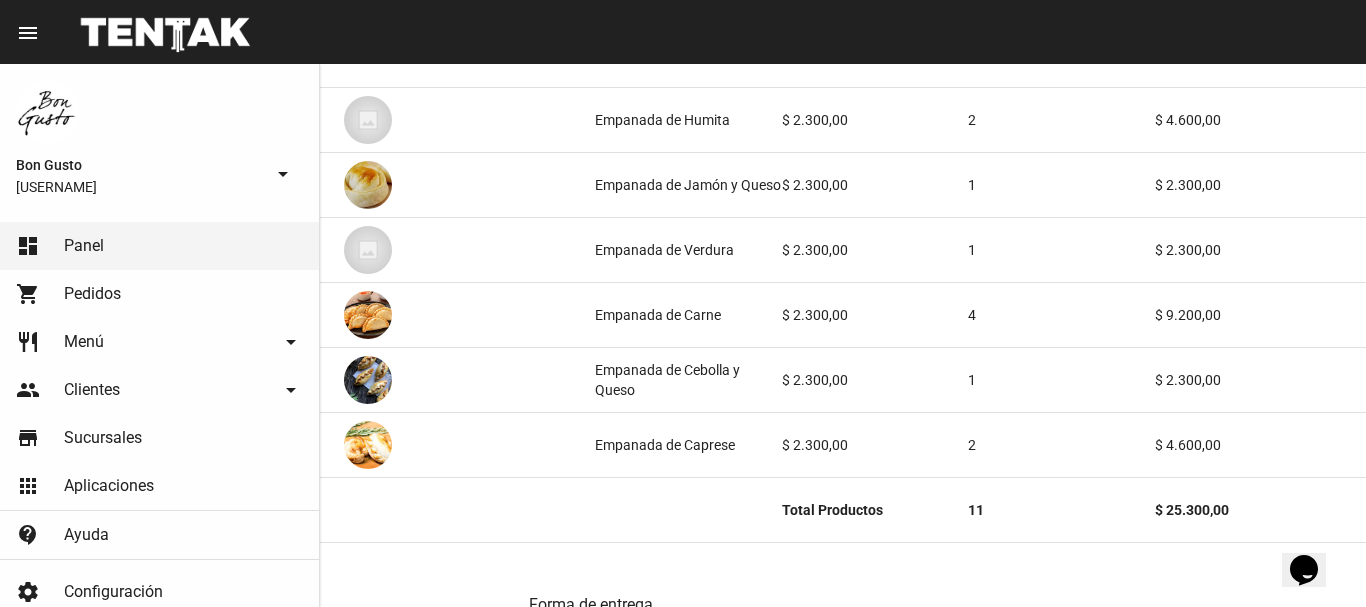 scroll, scrollTop: 1143, scrollLeft: 0, axis: vertical 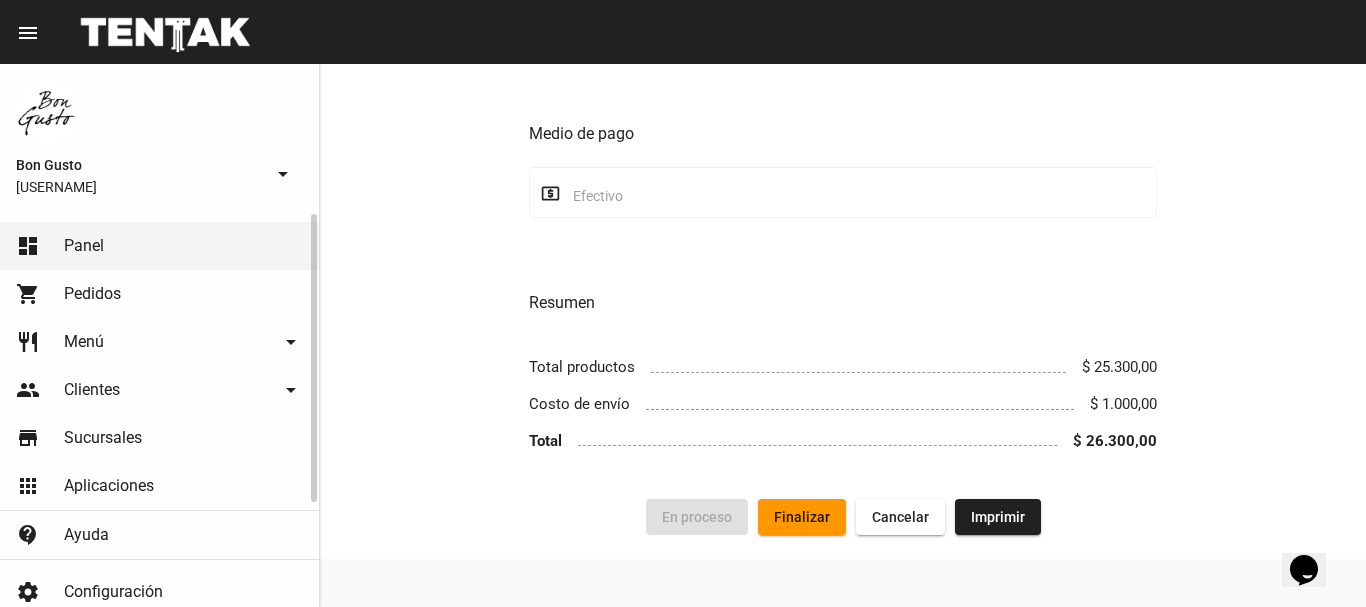 click on "shopping_cart Pedidos" at bounding box center [159, 294] 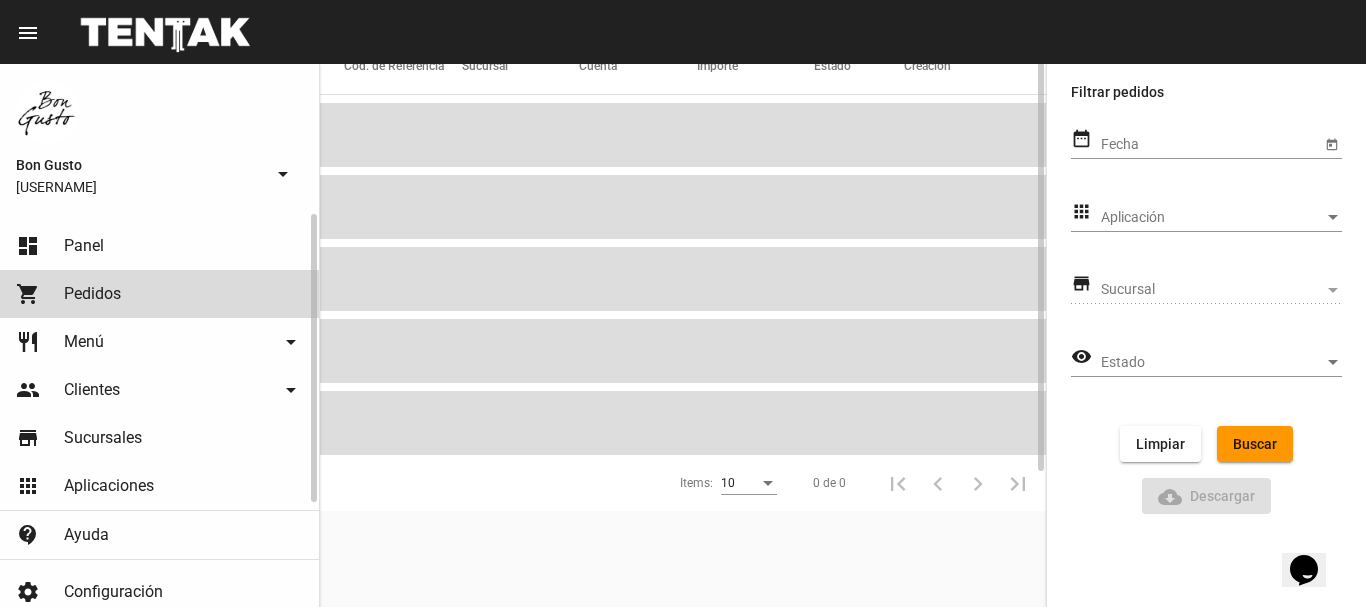 scroll, scrollTop: 0, scrollLeft: 0, axis: both 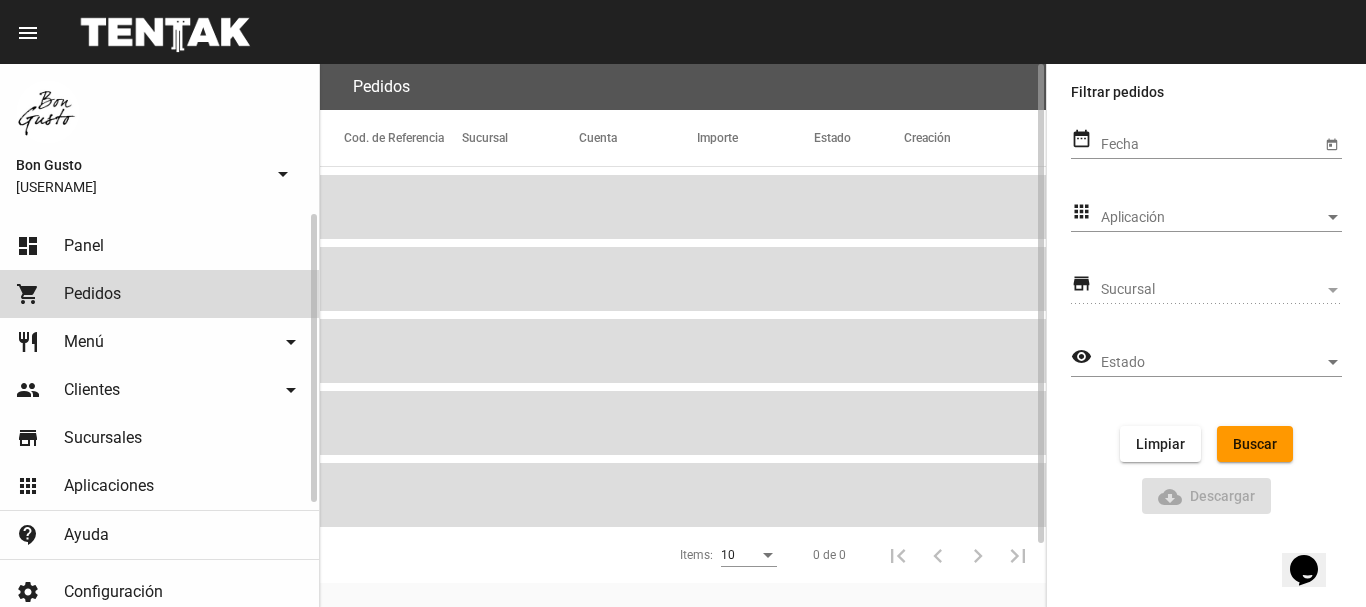 click on "Panel" at bounding box center (84, 246) 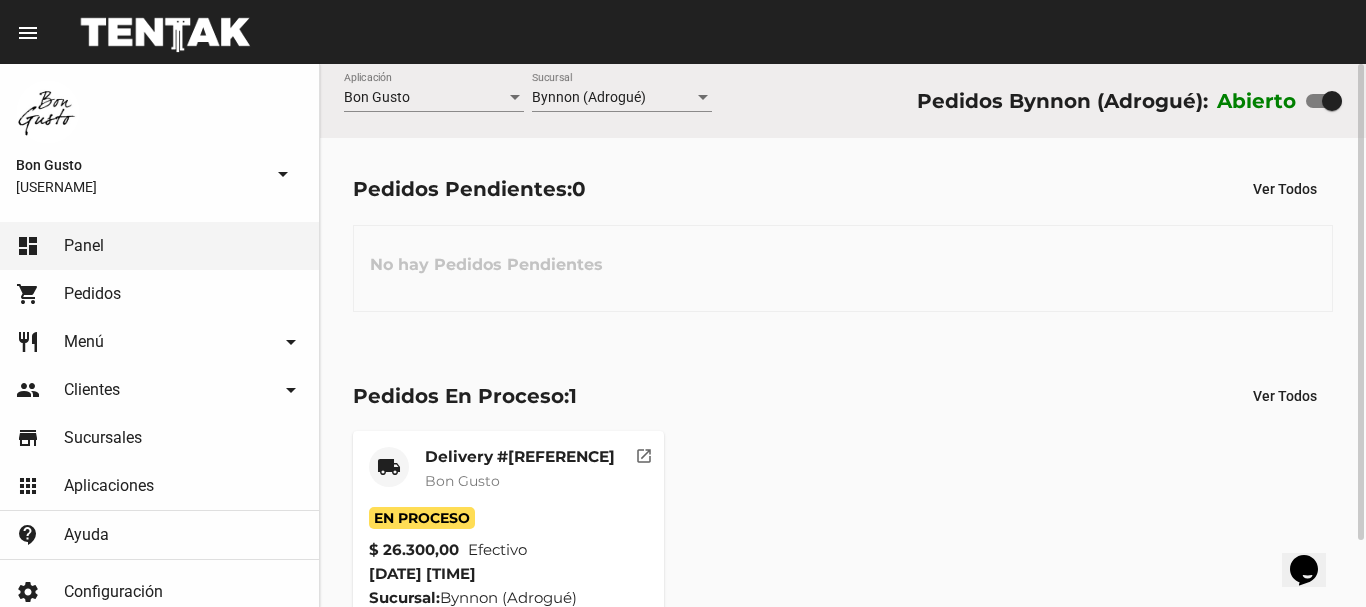 scroll, scrollTop: 143, scrollLeft: 0, axis: vertical 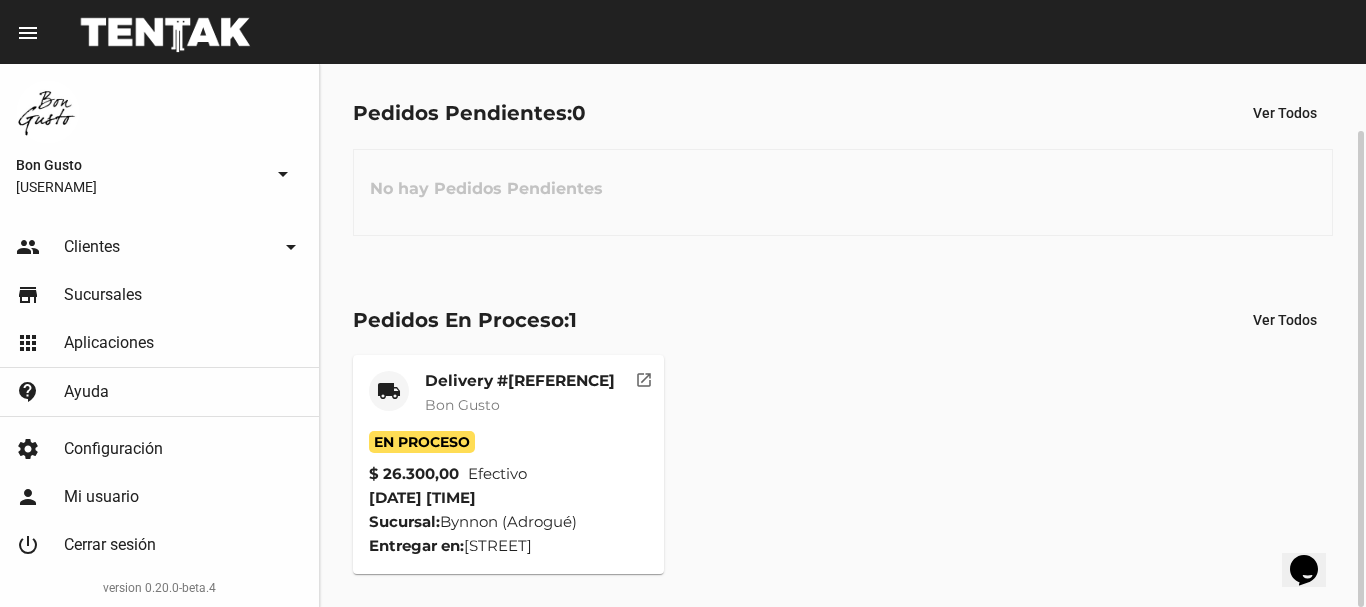 click on "open_in_new" at bounding box center (644, 377) 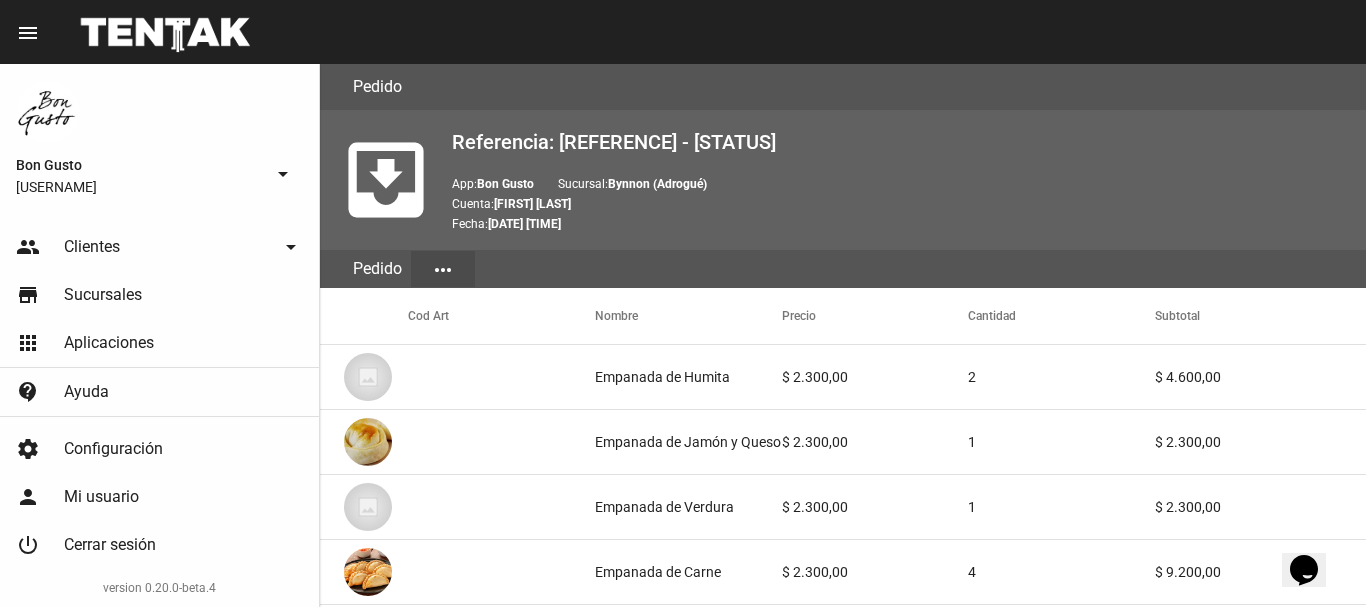 scroll, scrollTop: 1143, scrollLeft: 0, axis: vertical 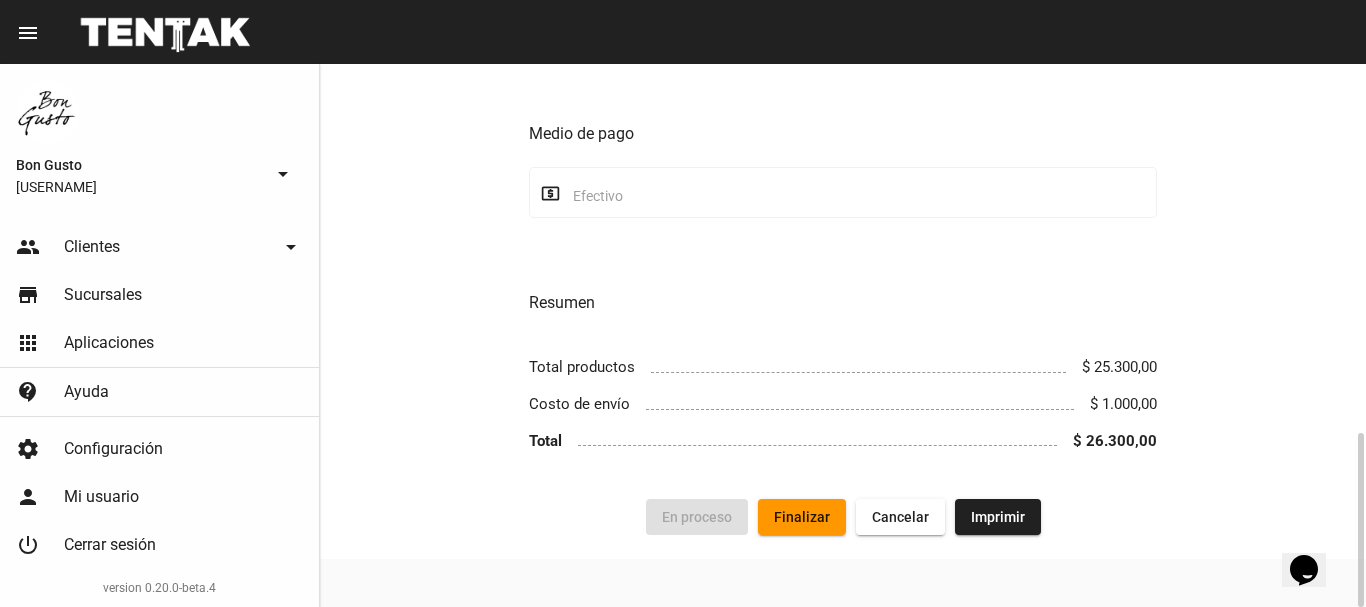 click on "Finalizar" at bounding box center [697, 517] 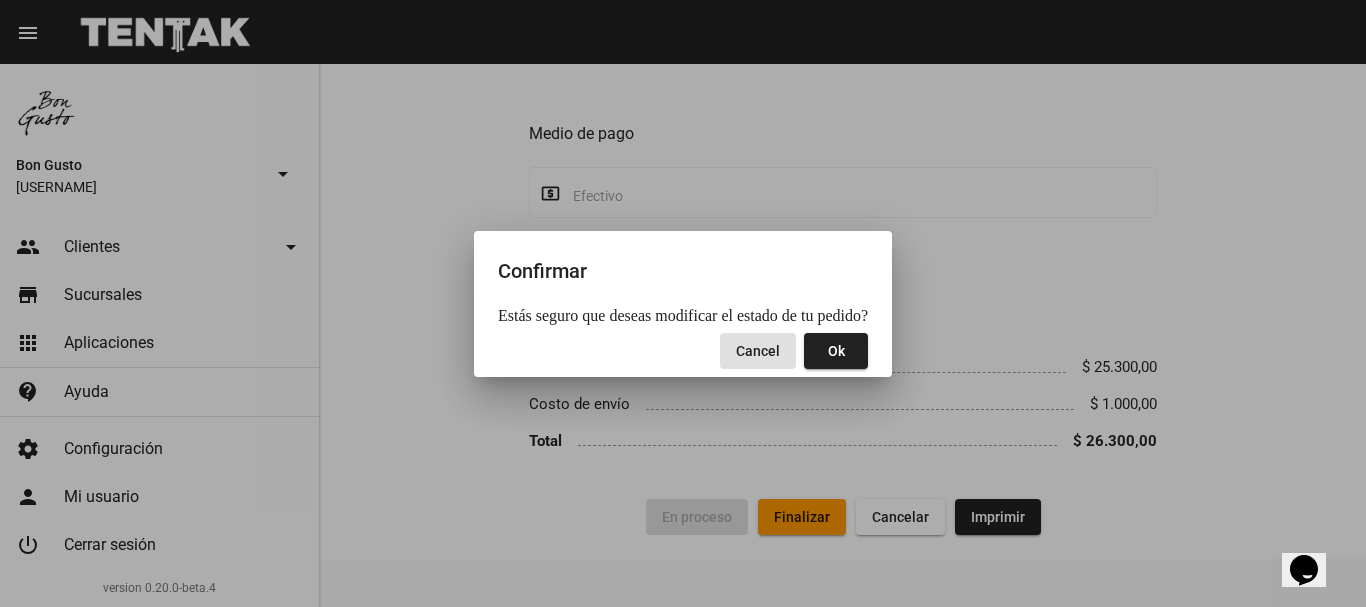 click on "Ok" at bounding box center (836, 351) 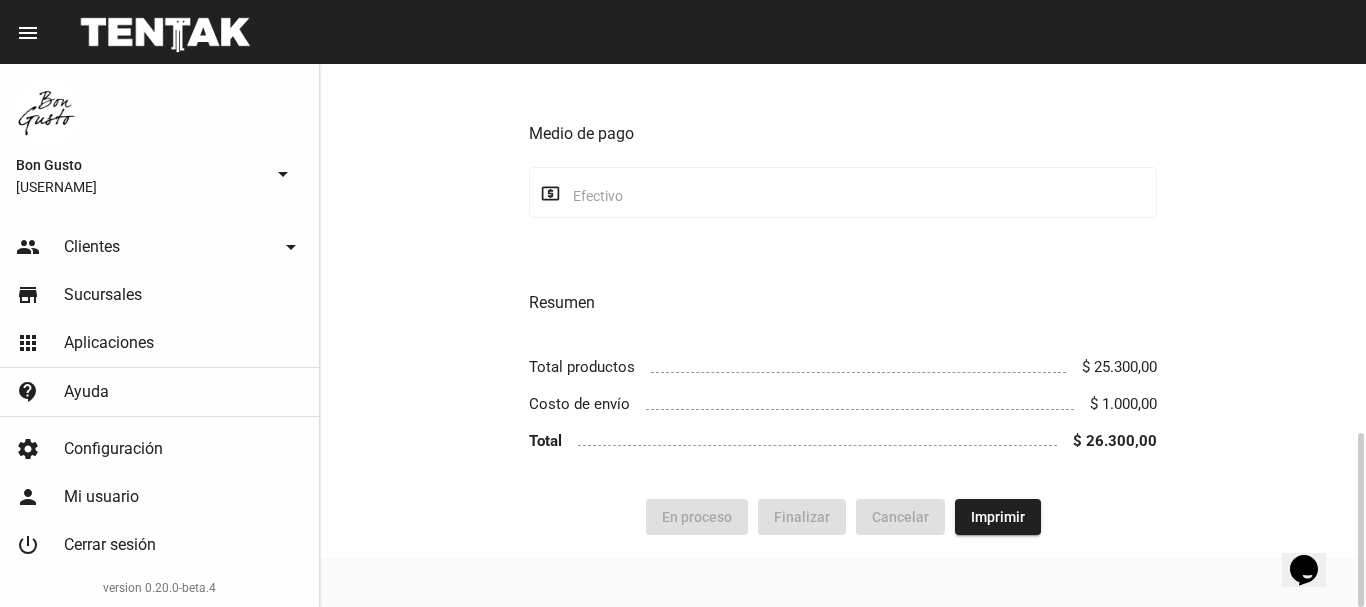 scroll, scrollTop: 0, scrollLeft: 0, axis: both 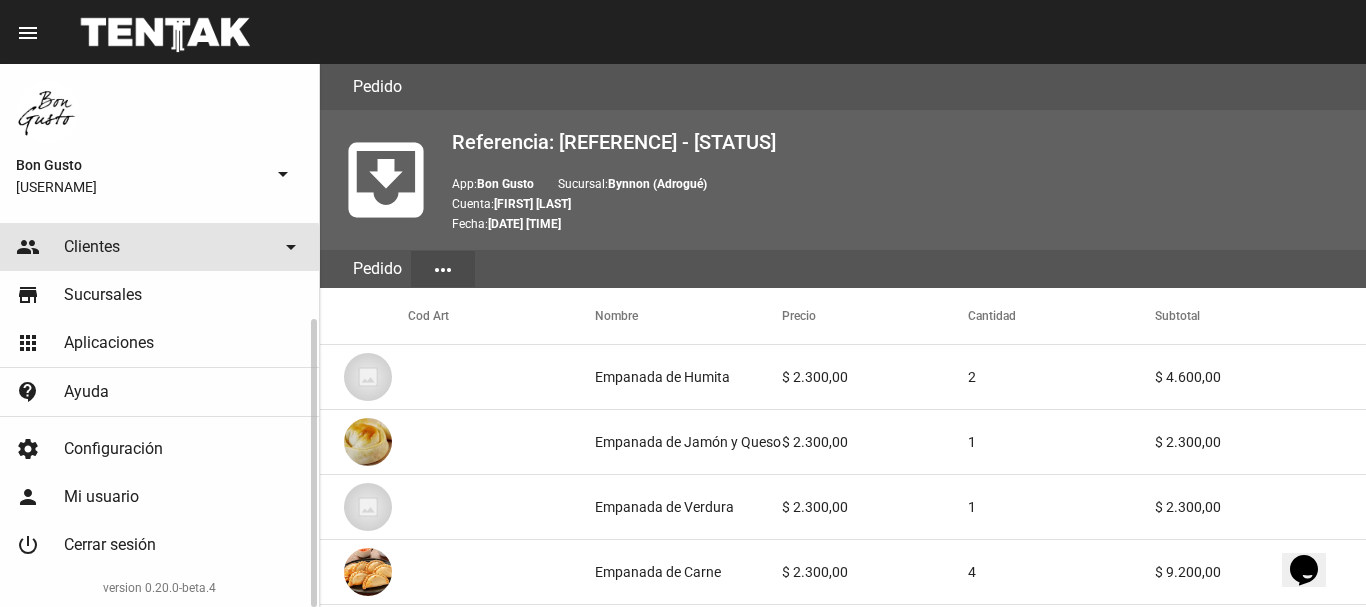 click on "Clientes" at bounding box center [84, 199] 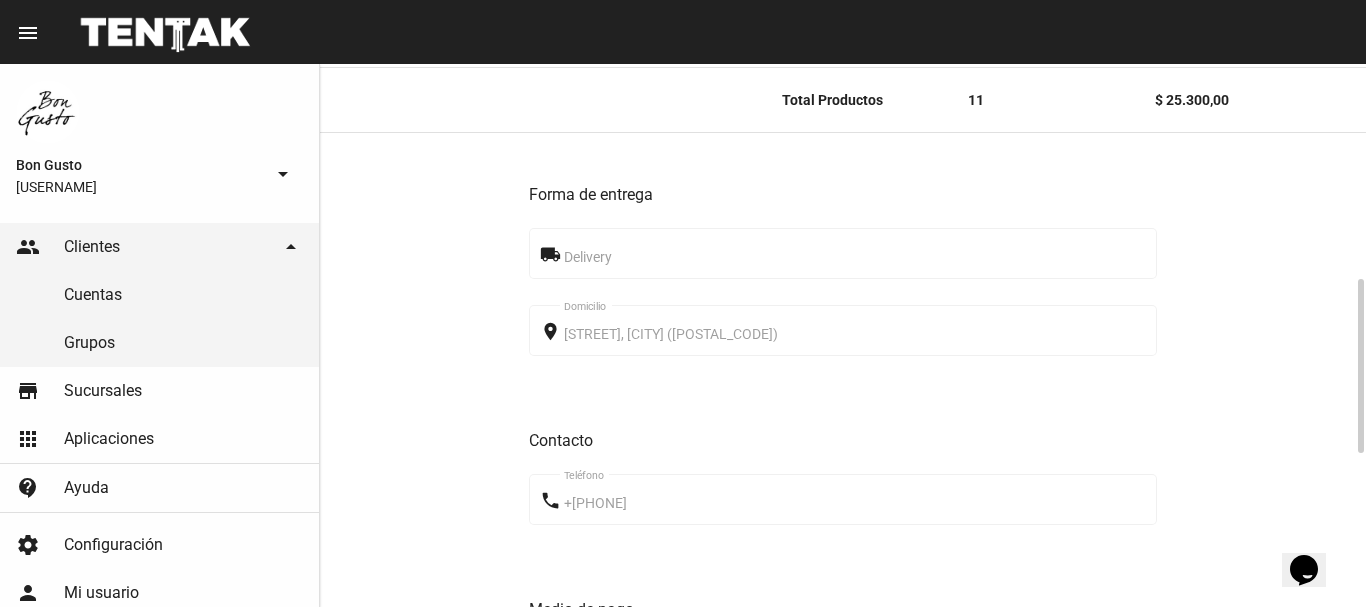 scroll, scrollTop: 0, scrollLeft: 0, axis: both 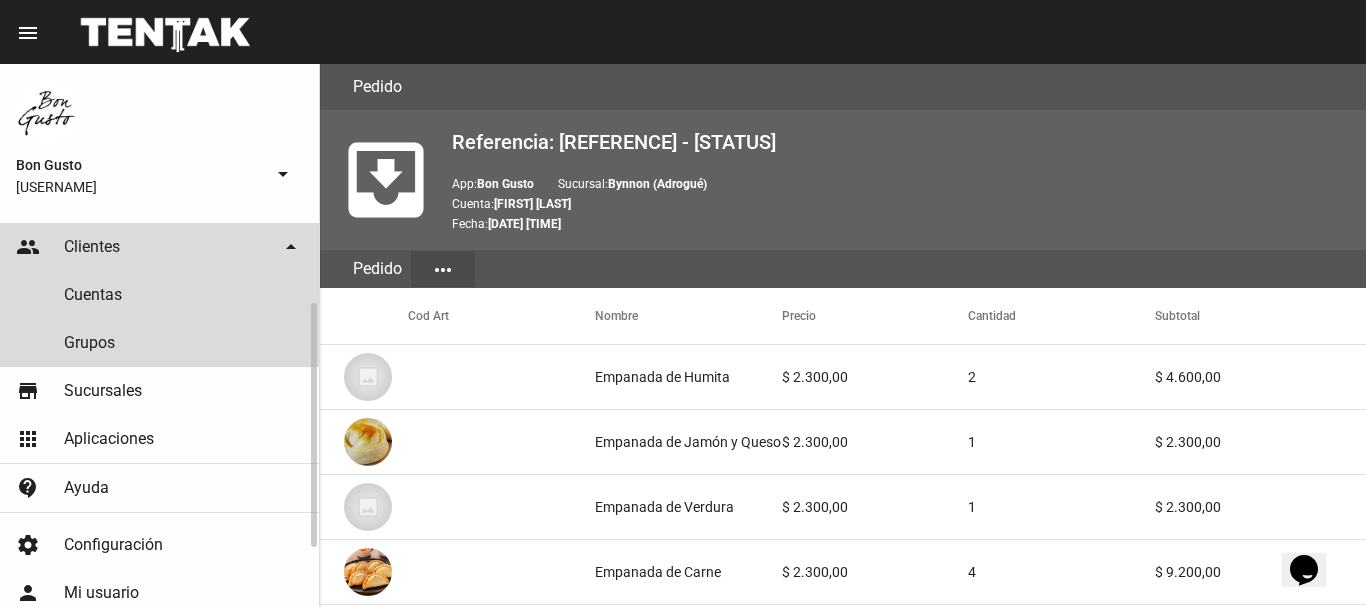 click on "people Clientes arrow_drop_down" at bounding box center (159, 247) 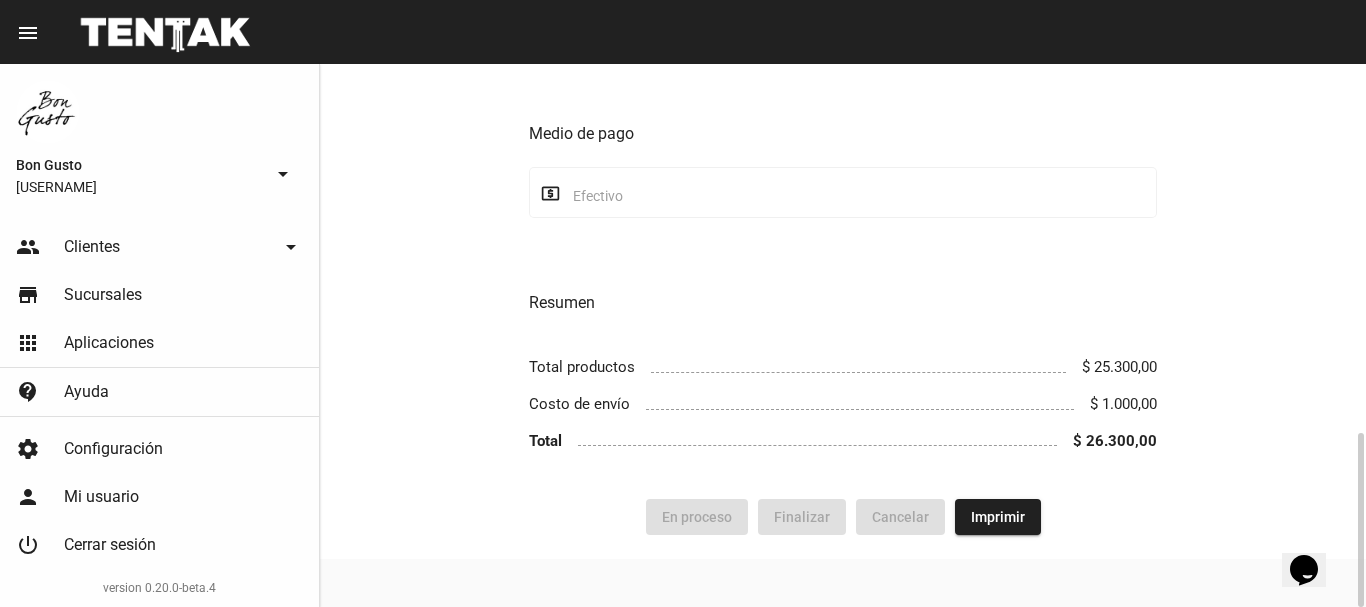 scroll, scrollTop: 0, scrollLeft: 0, axis: both 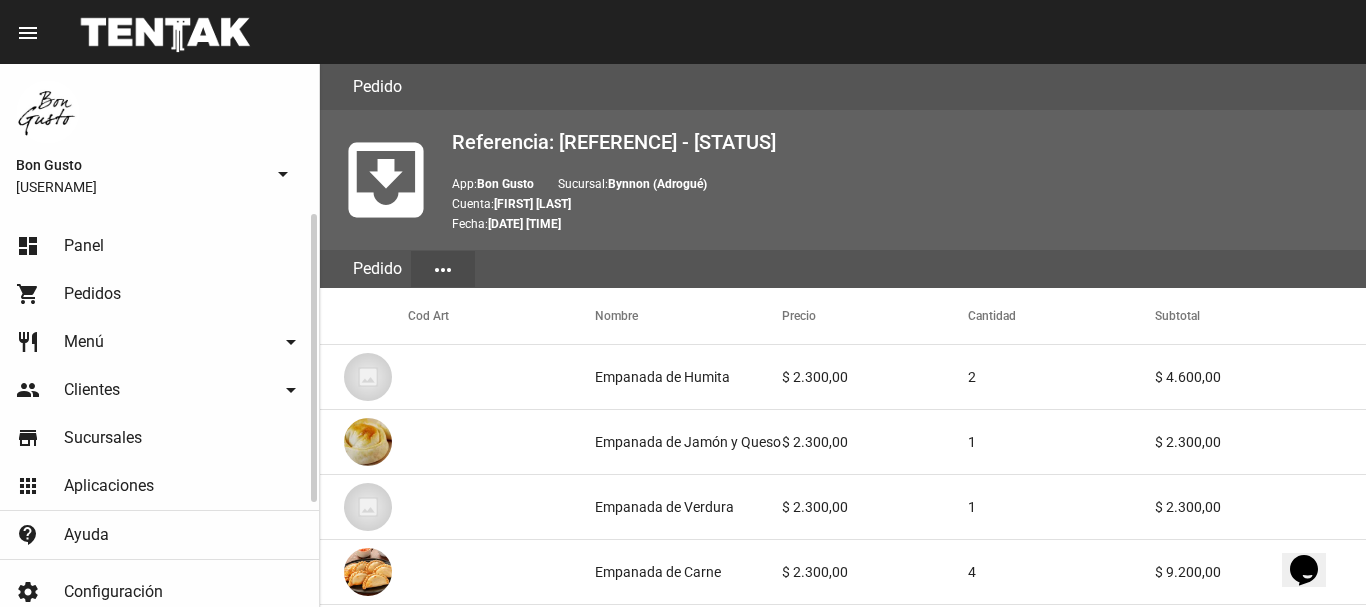 click on "dashboard Panel" at bounding box center (159, 246) 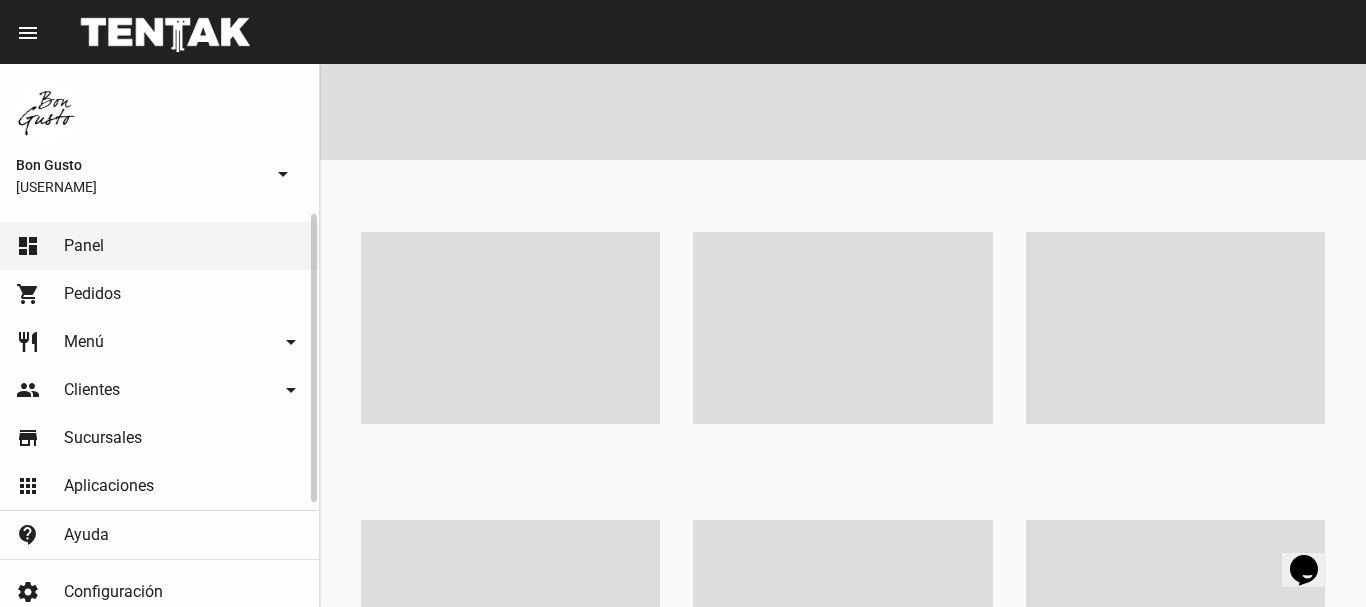 click on "shopping_cart Pedidos" at bounding box center [159, 294] 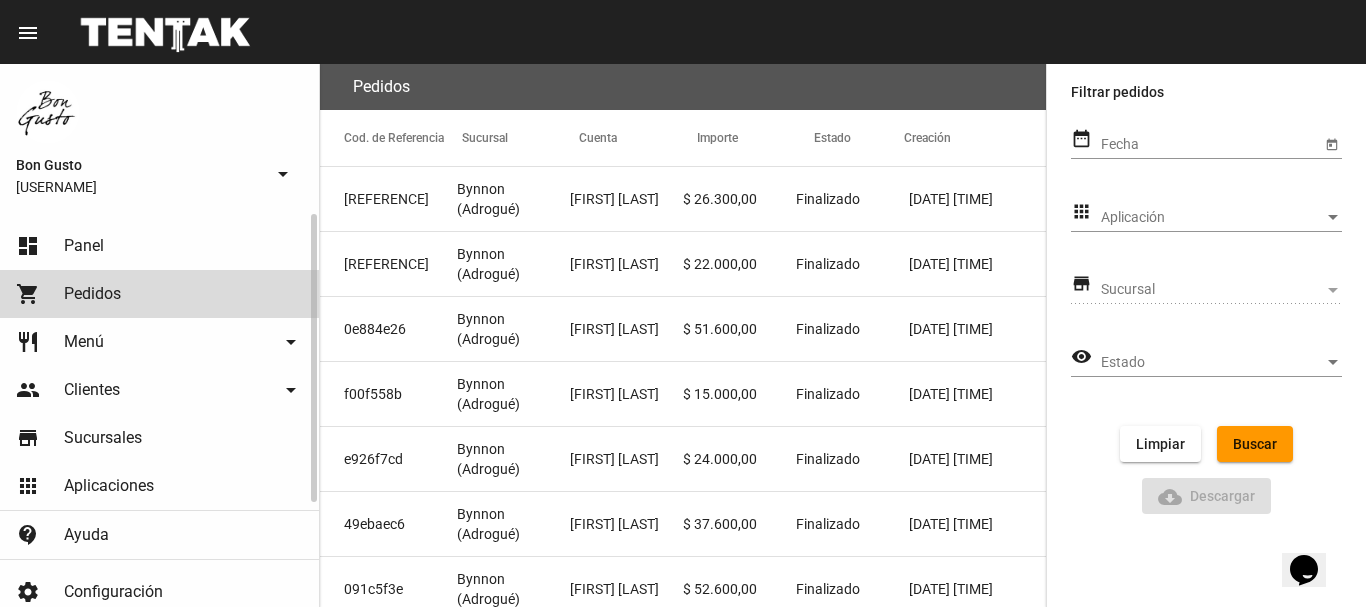 click on "shopping_cart Pedidos" at bounding box center [159, 294] 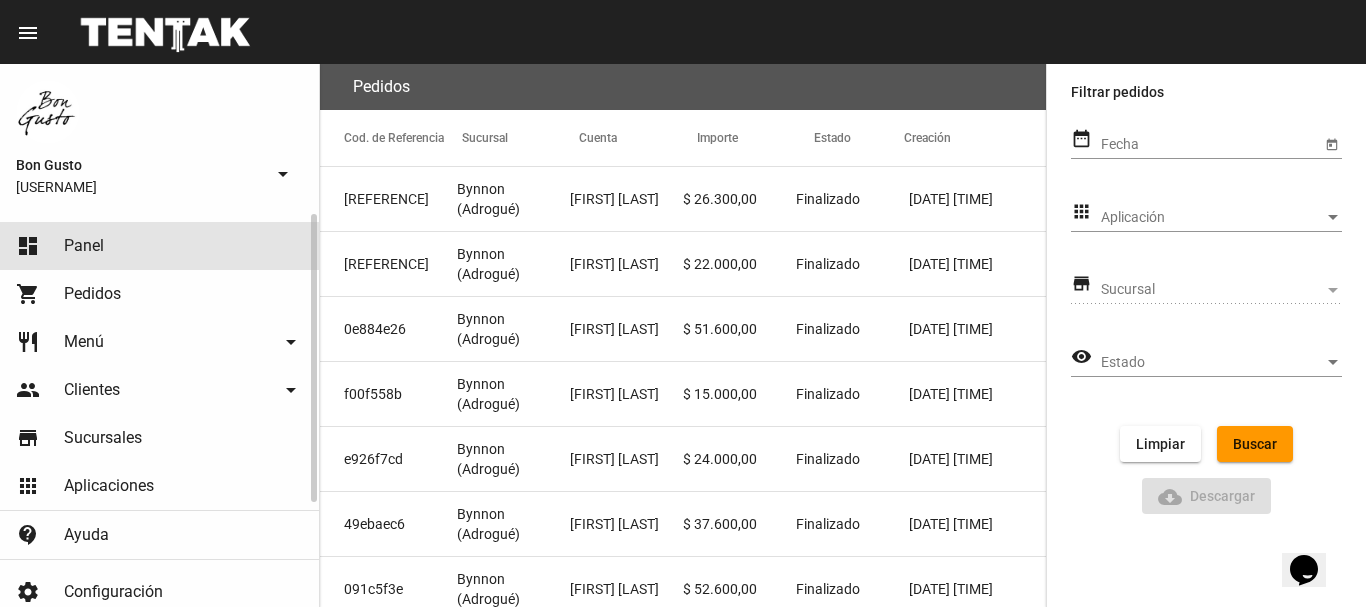 click on "dashboard Panel" at bounding box center [159, 246] 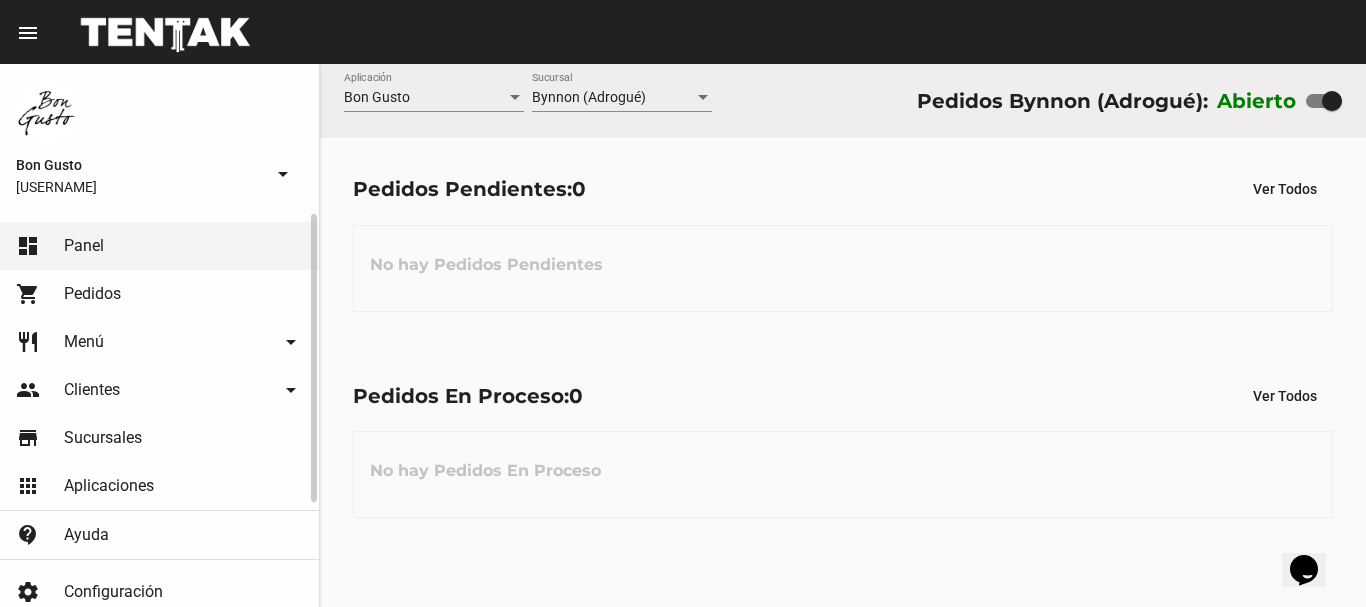 click on "shopping_cart Pedidos" at bounding box center [159, 294] 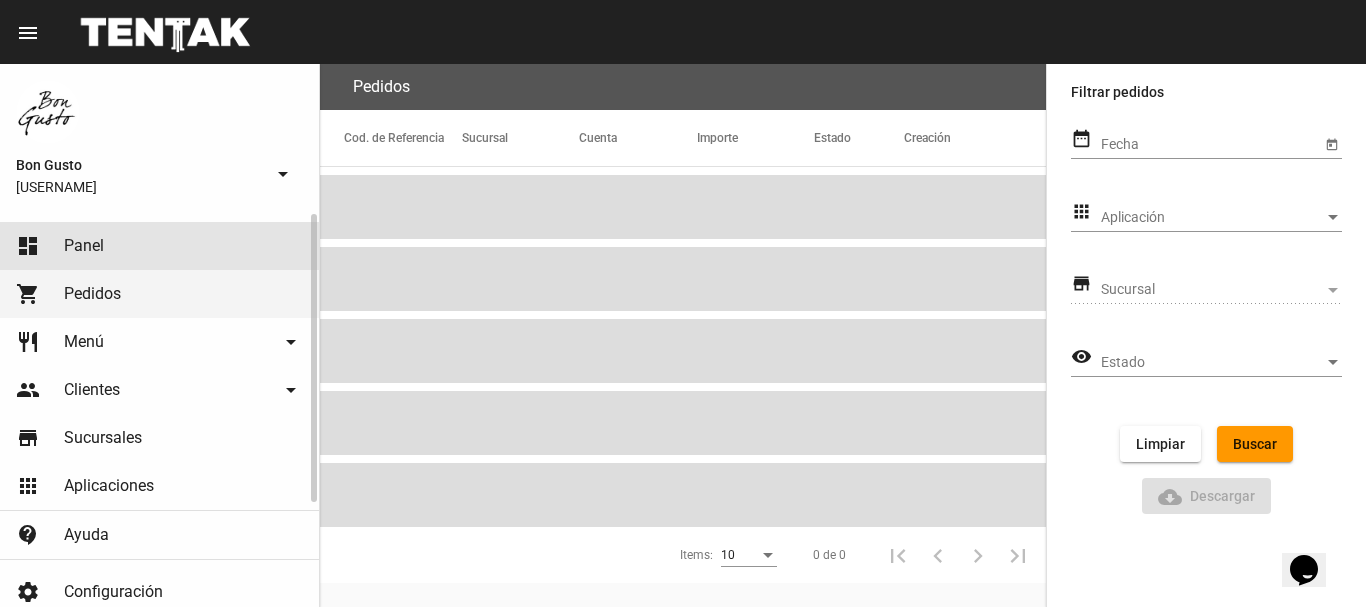 click on "dashboard Panel" at bounding box center (159, 246) 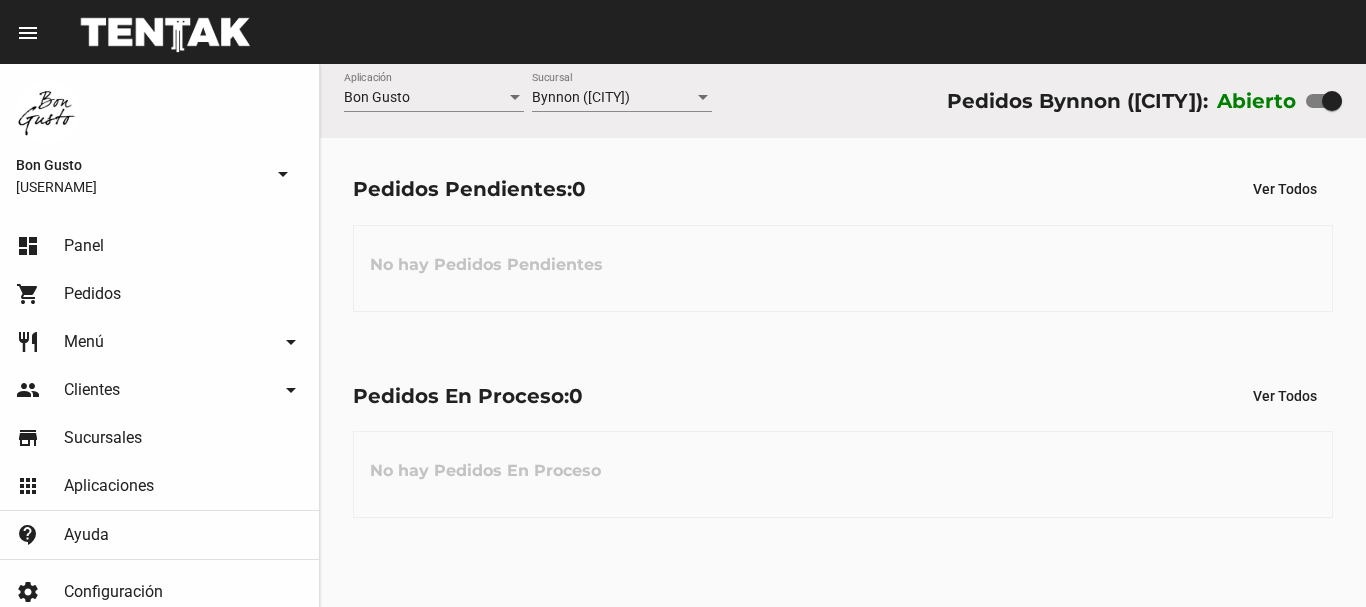 scroll, scrollTop: 0, scrollLeft: 0, axis: both 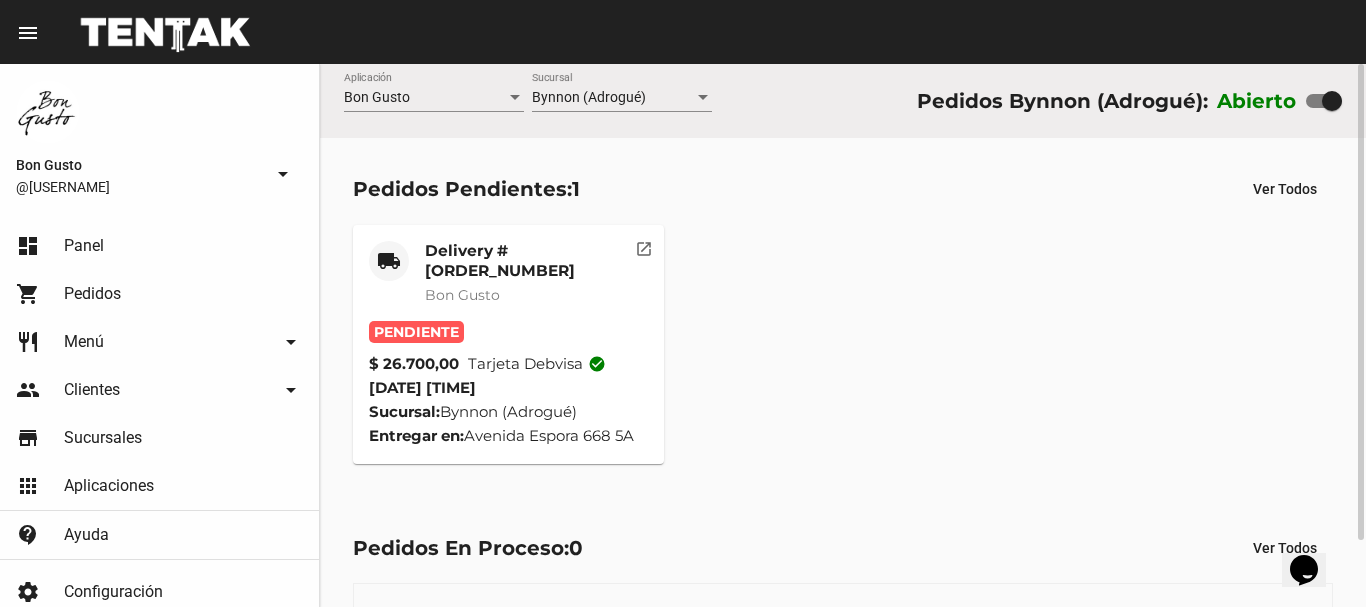 click on "open_in_new" at bounding box center [644, 246] 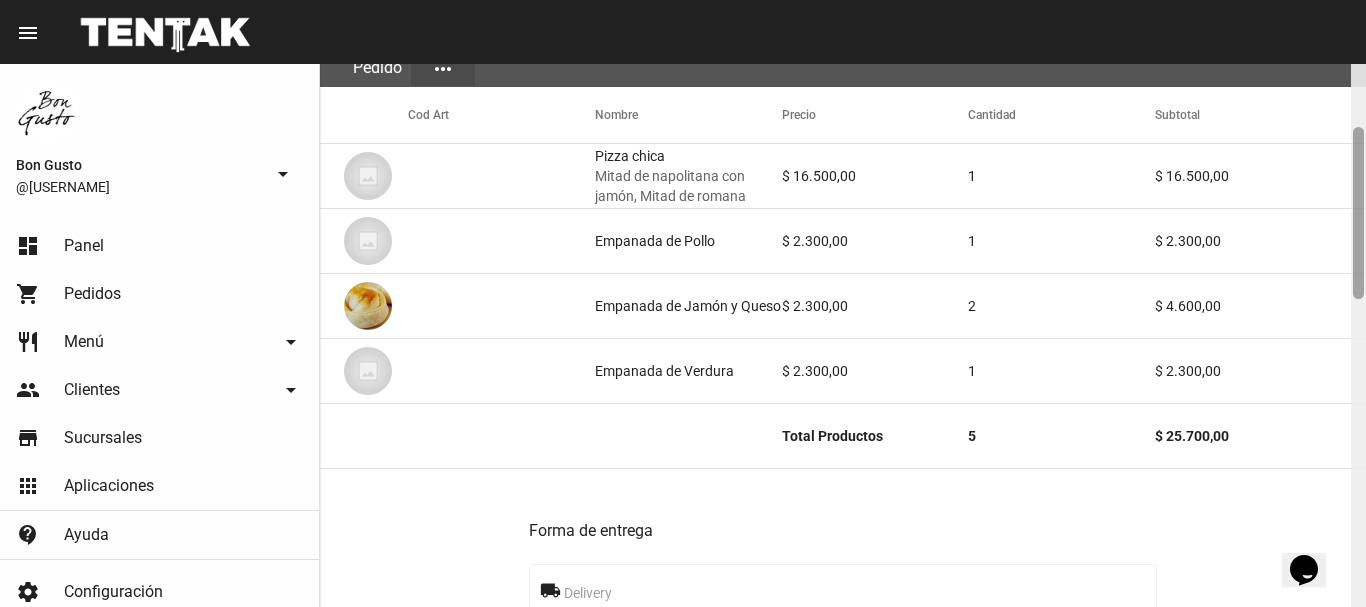 scroll, scrollTop: 236, scrollLeft: 0, axis: vertical 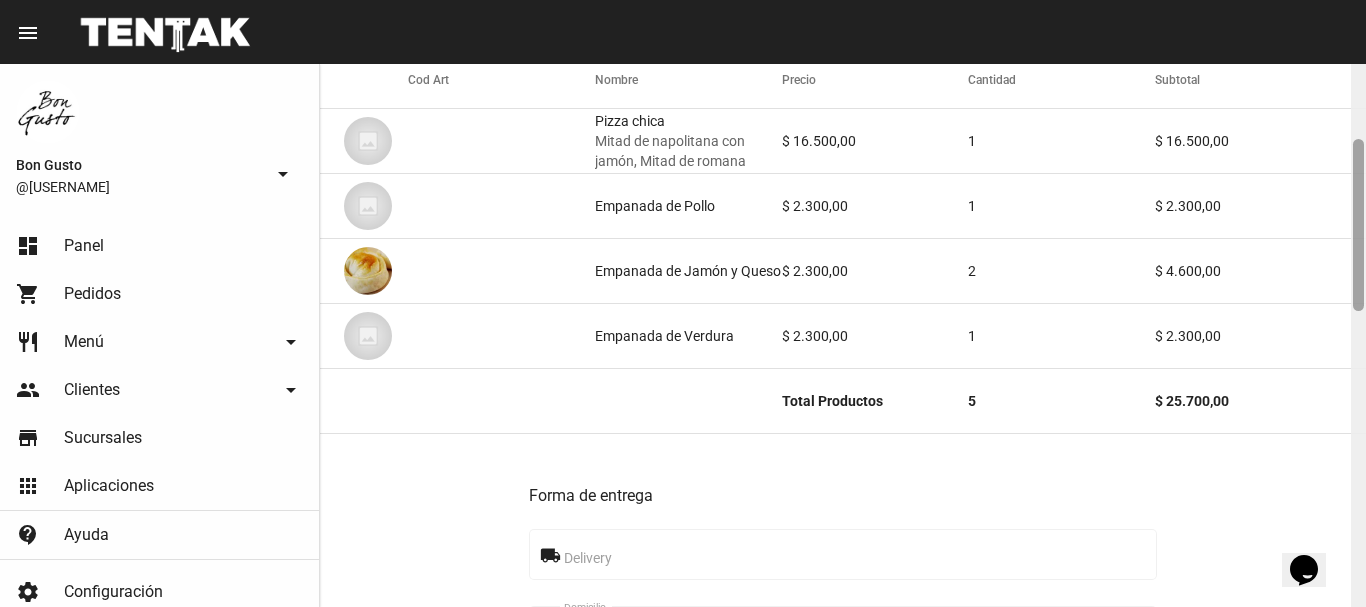 drag, startPoint x: 1358, startPoint y: 97, endPoint x: 1356, endPoint y: 172, distance: 75.026665 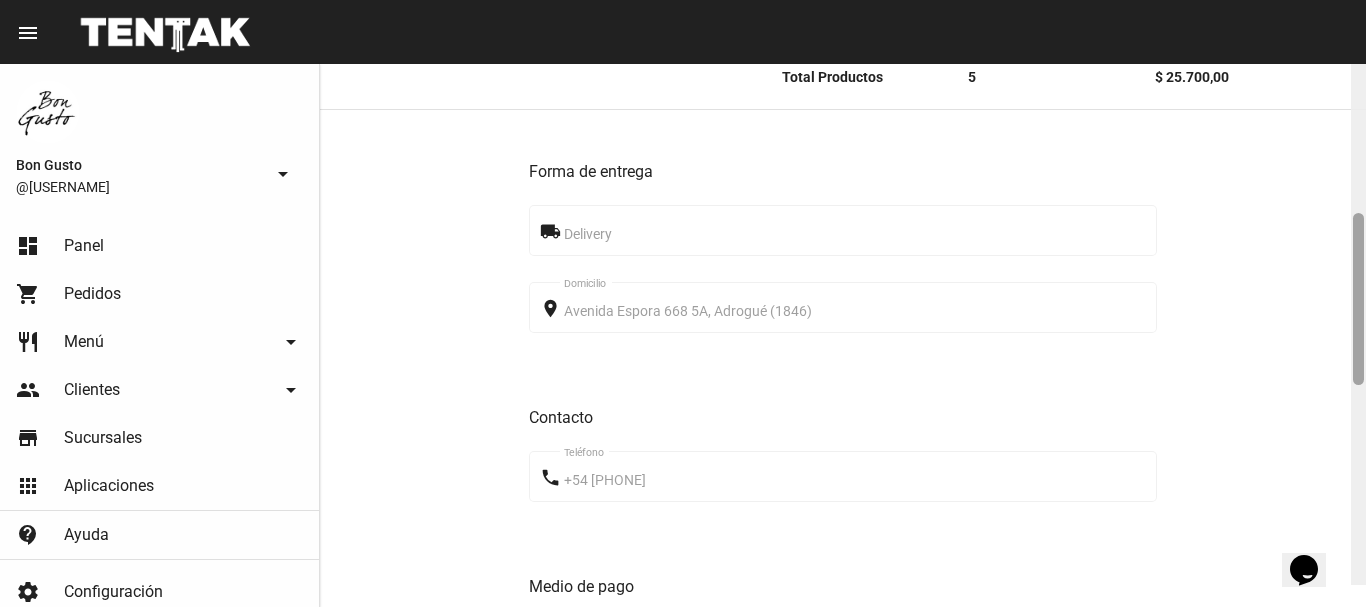 scroll, scrollTop: 566, scrollLeft: 0, axis: vertical 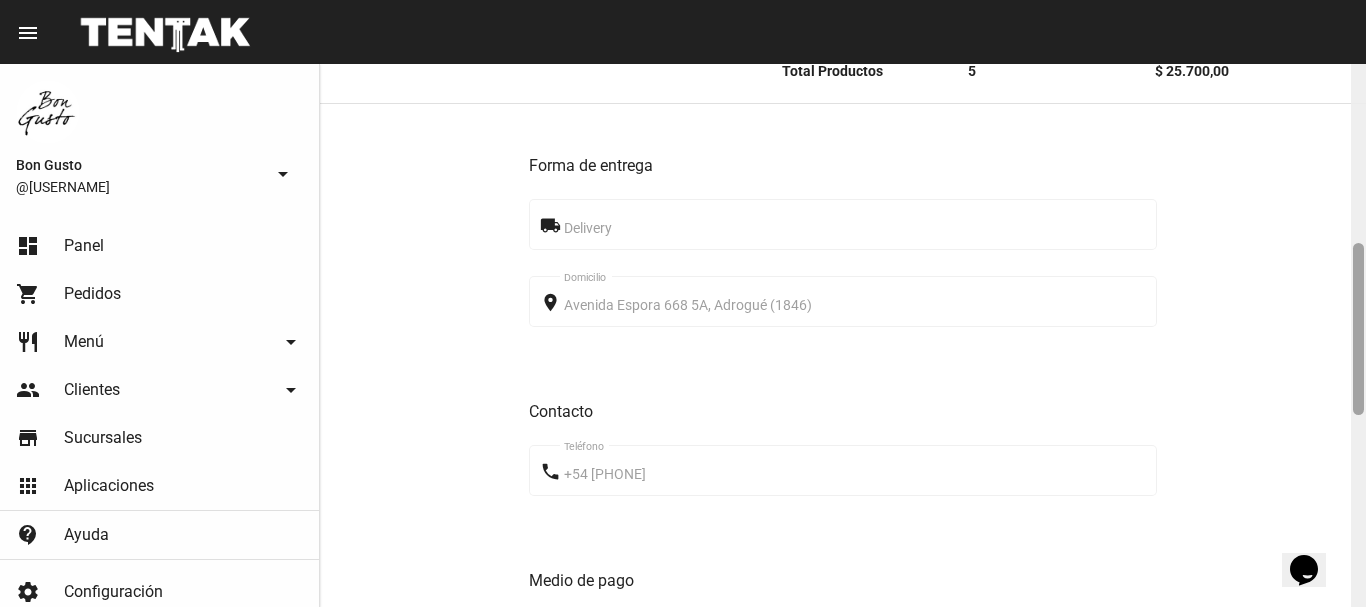 drag, startPoint x: 1356, startPoint y: 172, endPoint x: 1365, endPoint y: 277, distance: 105.38501 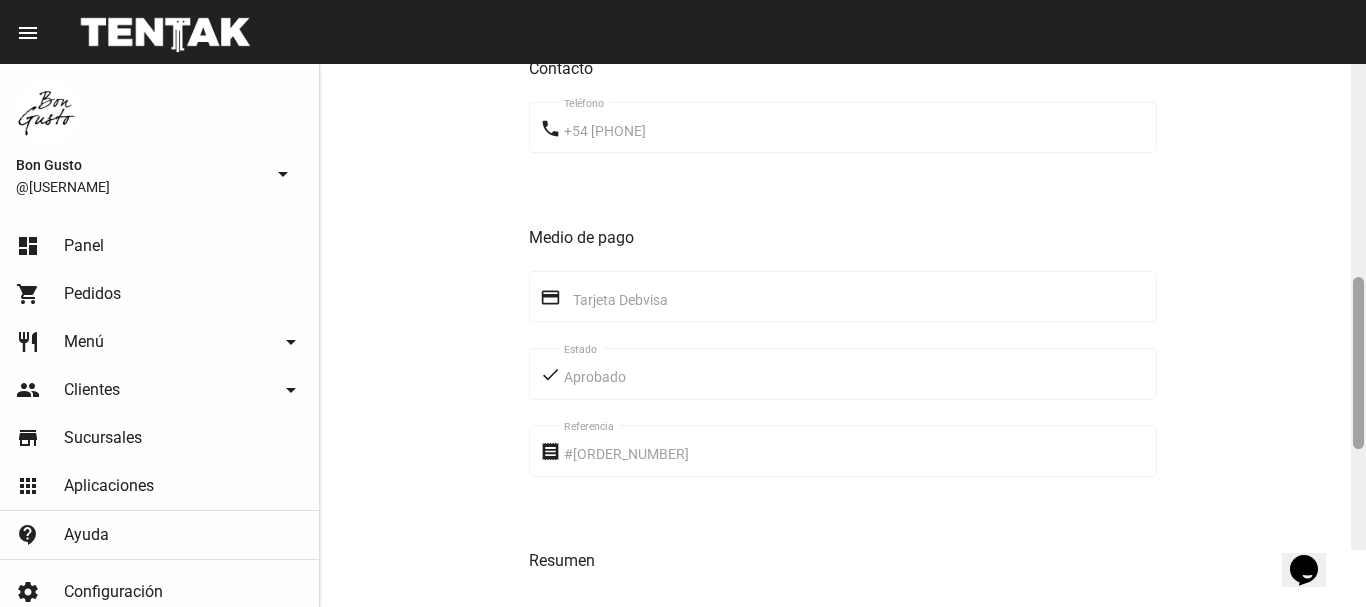drag, startPoint x: 1353, startPoint y: 277, endPoint x: 1344, endPoint y: 386, distance: 109.370926 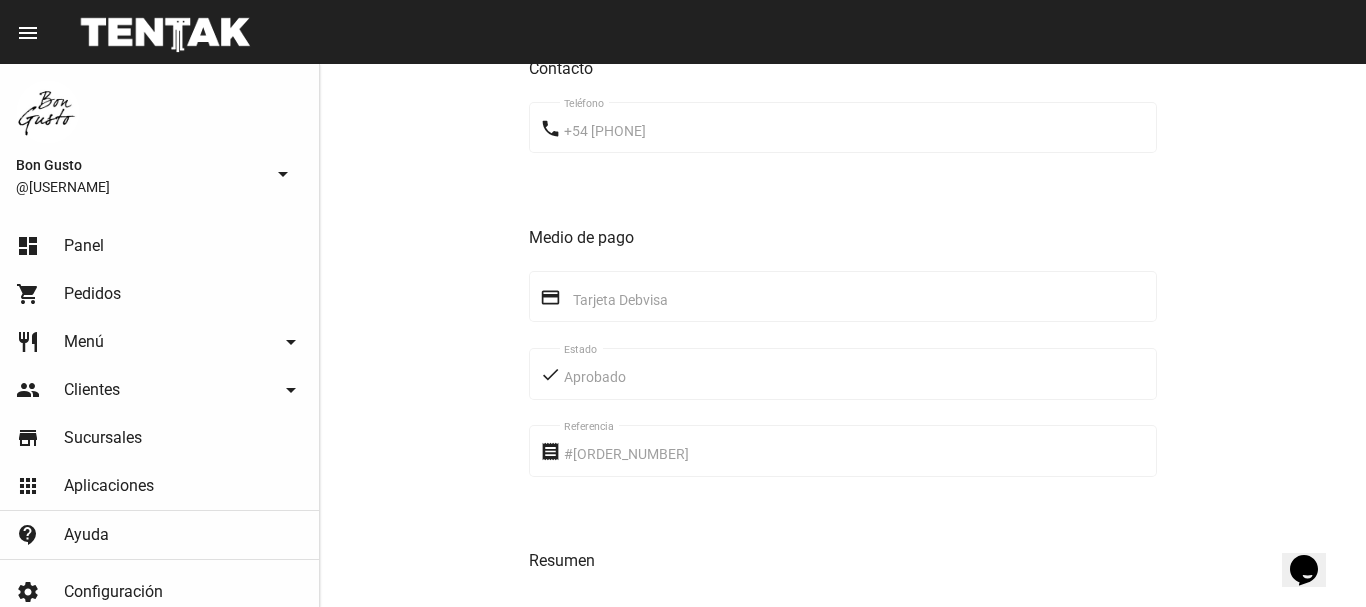 scroll, scrollTop: 1167, scrollLeft: 0, axis: vertical 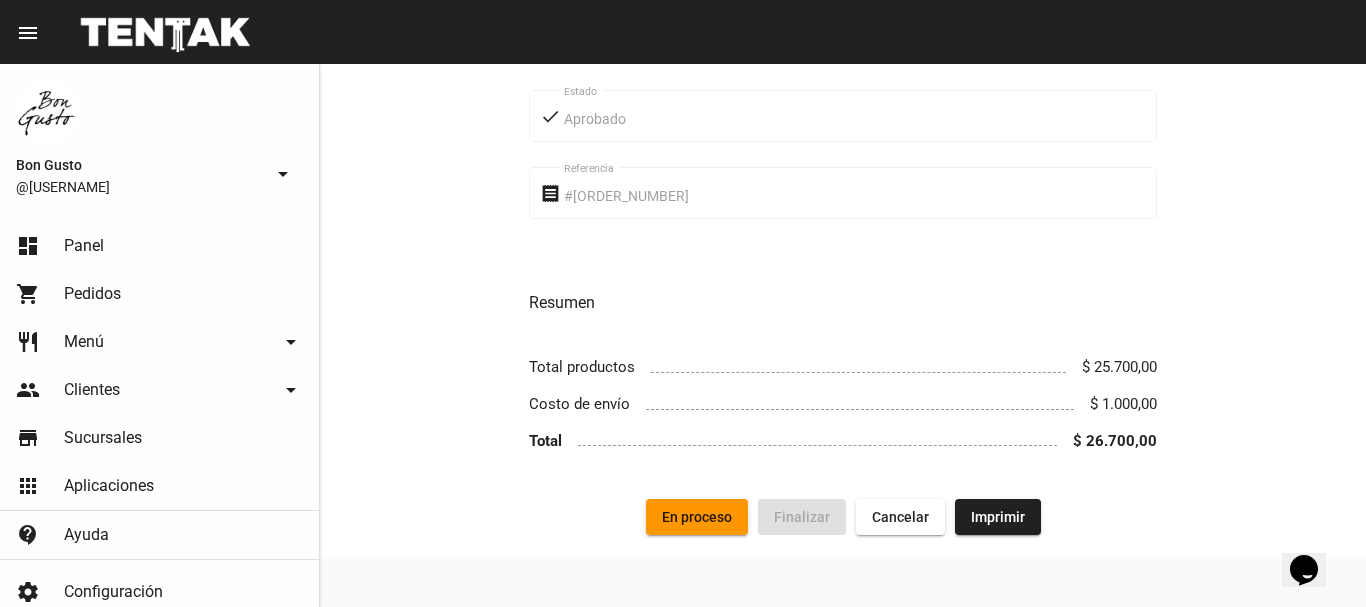 click on "En proceso" at bounding box center [697, 517] 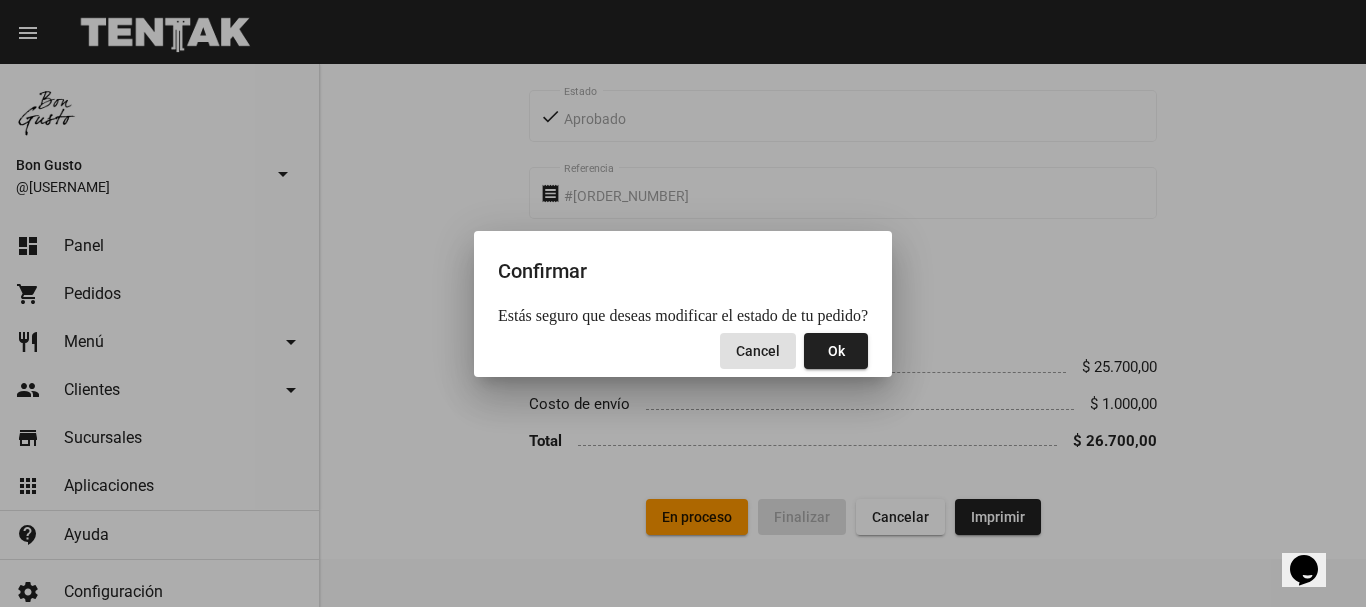 click on "Ok" at bounding box center (836, 351) 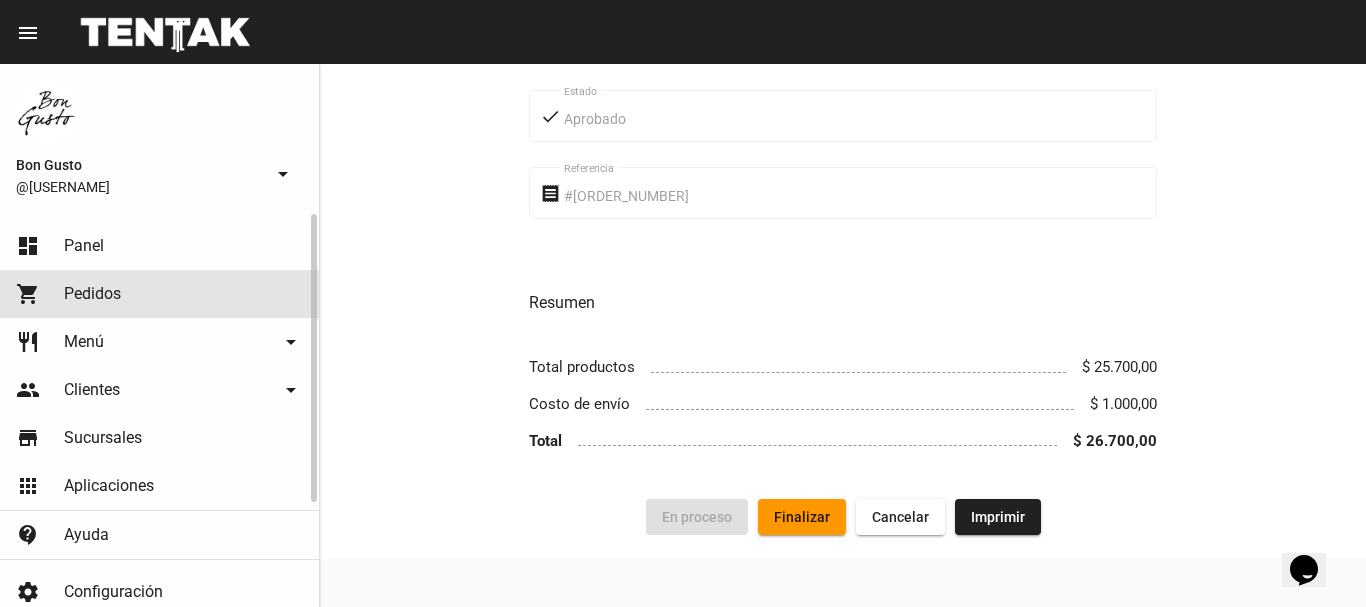click on "Pedidos" at bounding box center [92, 294] 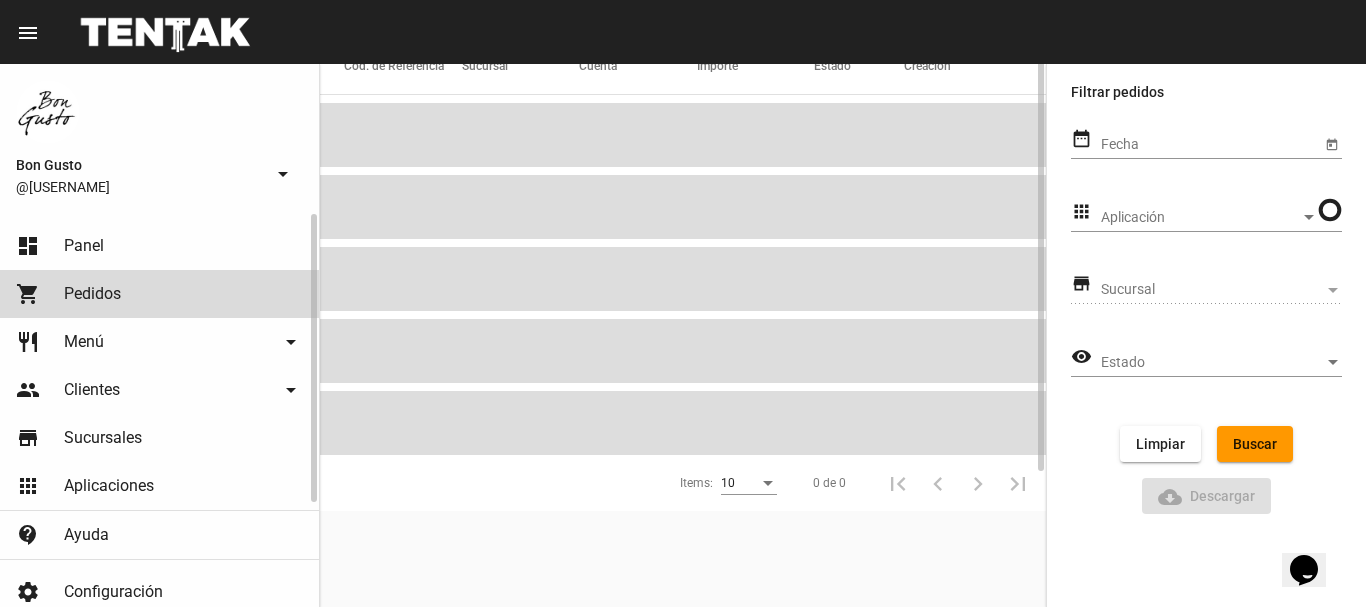 scroll, scrollTop: 0, scrollLeft: 0, axis: both 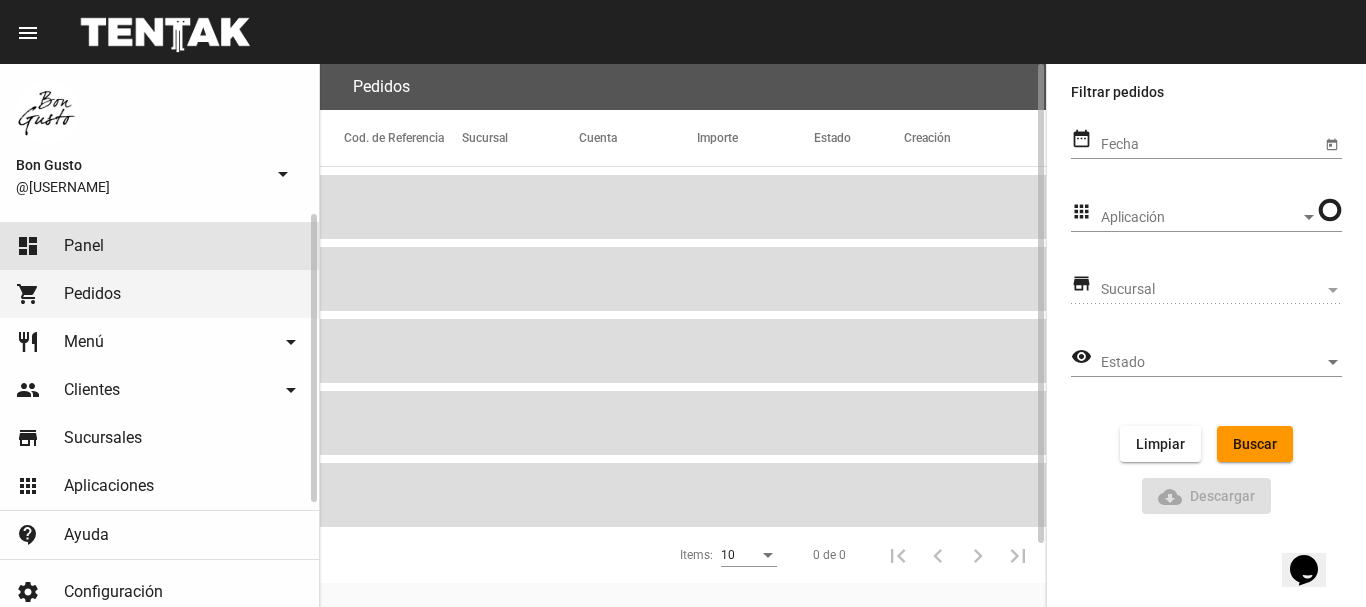 click on "dashboard Panel" at bounding box center [159, 246] 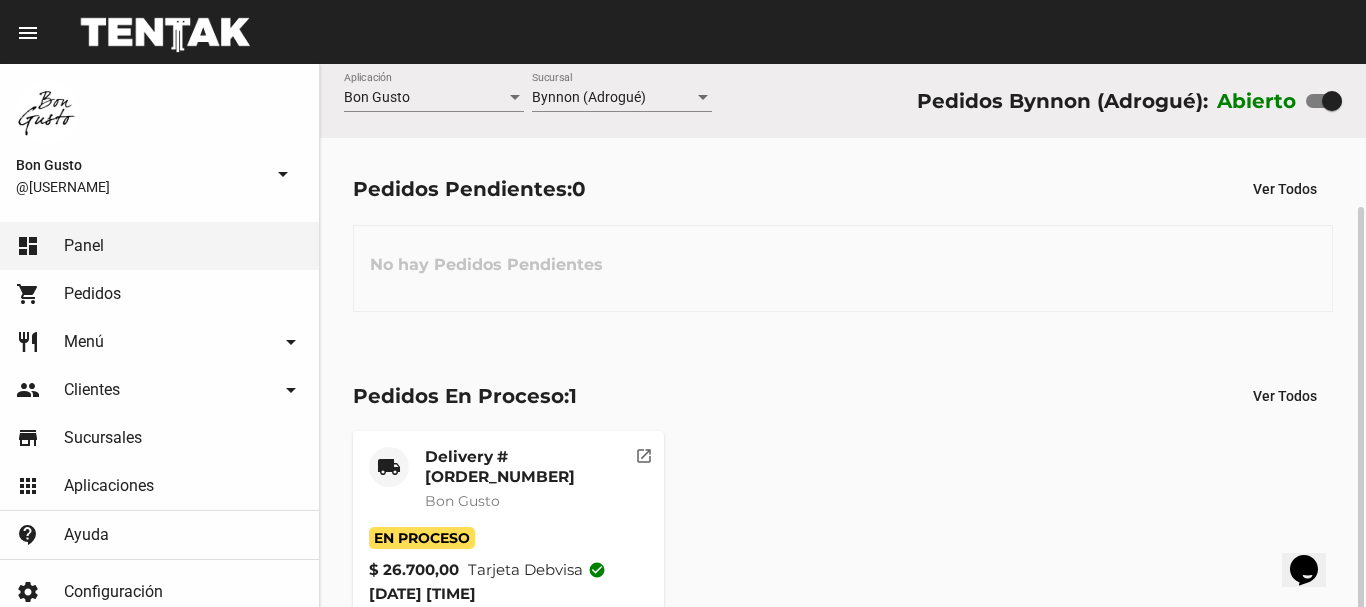 scroll, scrollTop: 76, scrollLeft: 0, axis: vertical 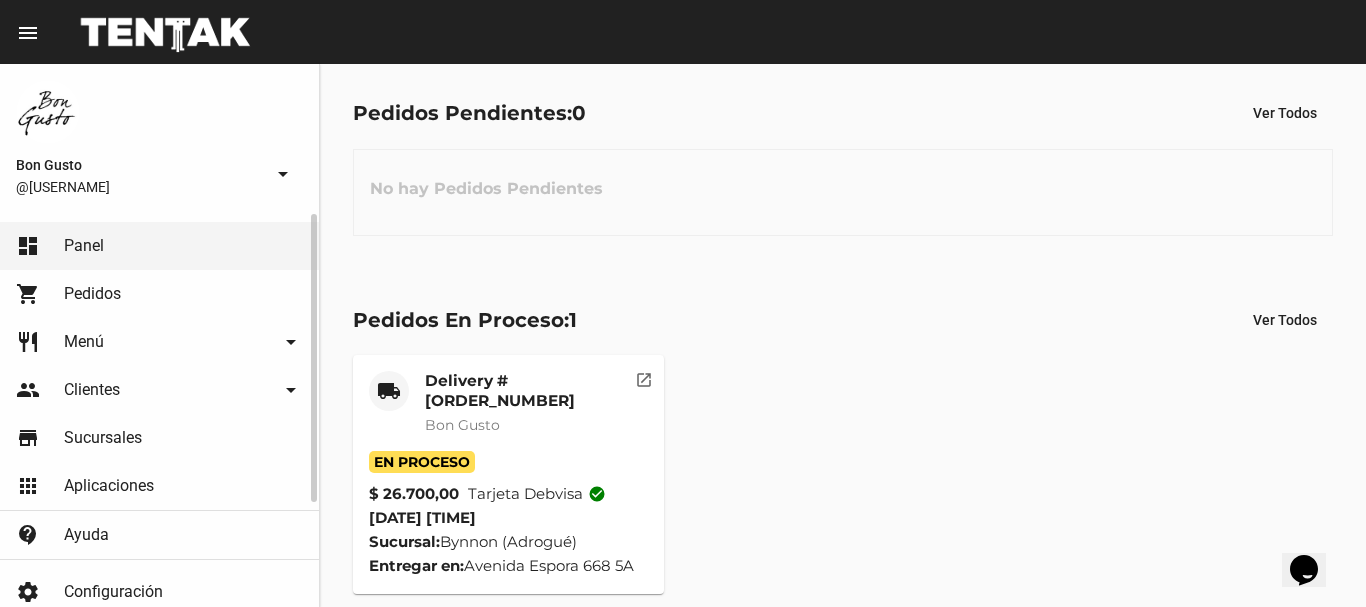 click on "Pedidos" at bounding box center [92, 294] 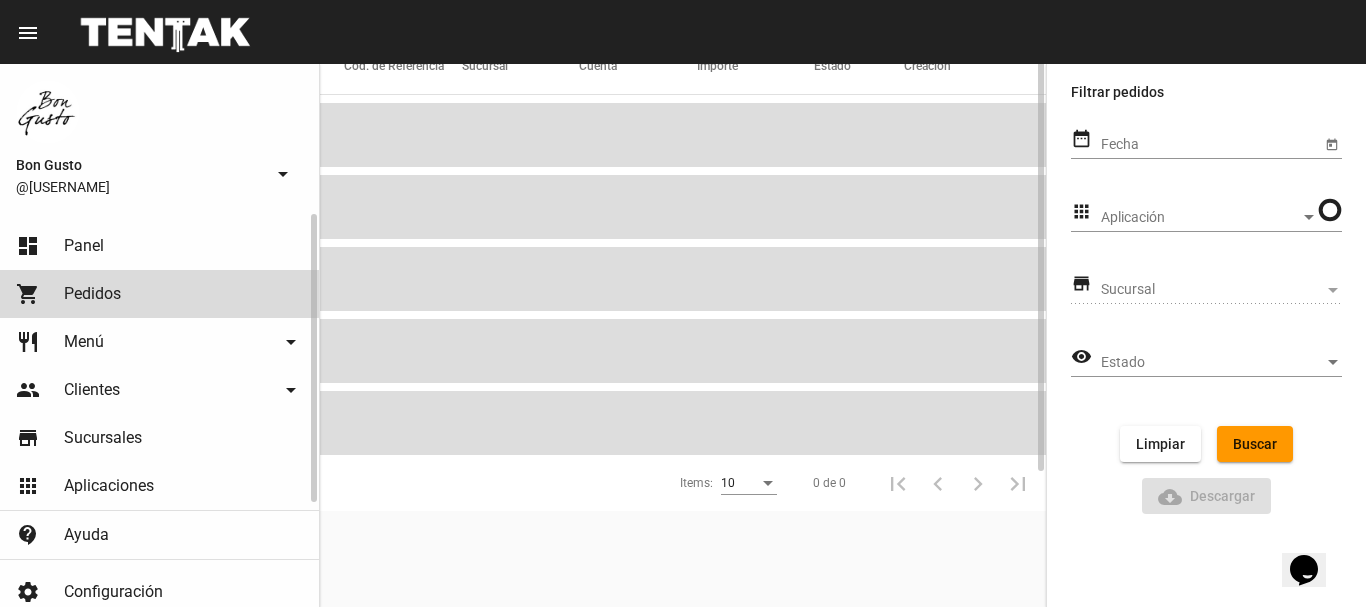 scroll, scrollTop: 0, scrollLeft: 0, axis: both 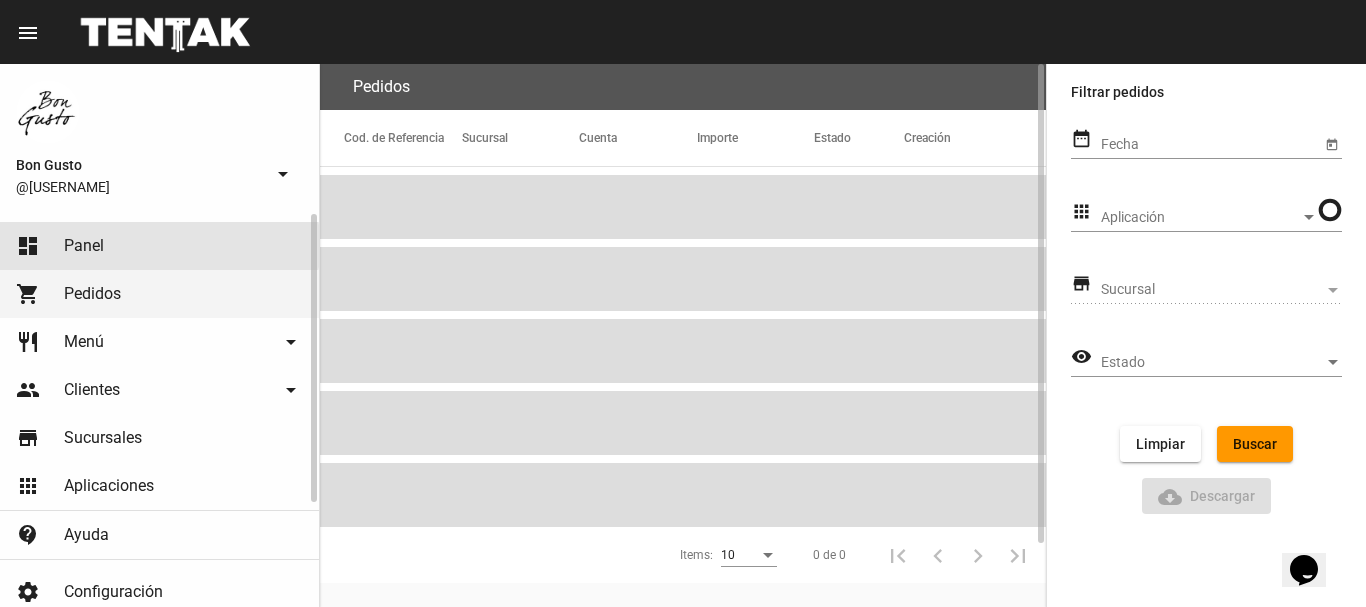 click on "dashboard Panel" at bounding box center [159, 246] 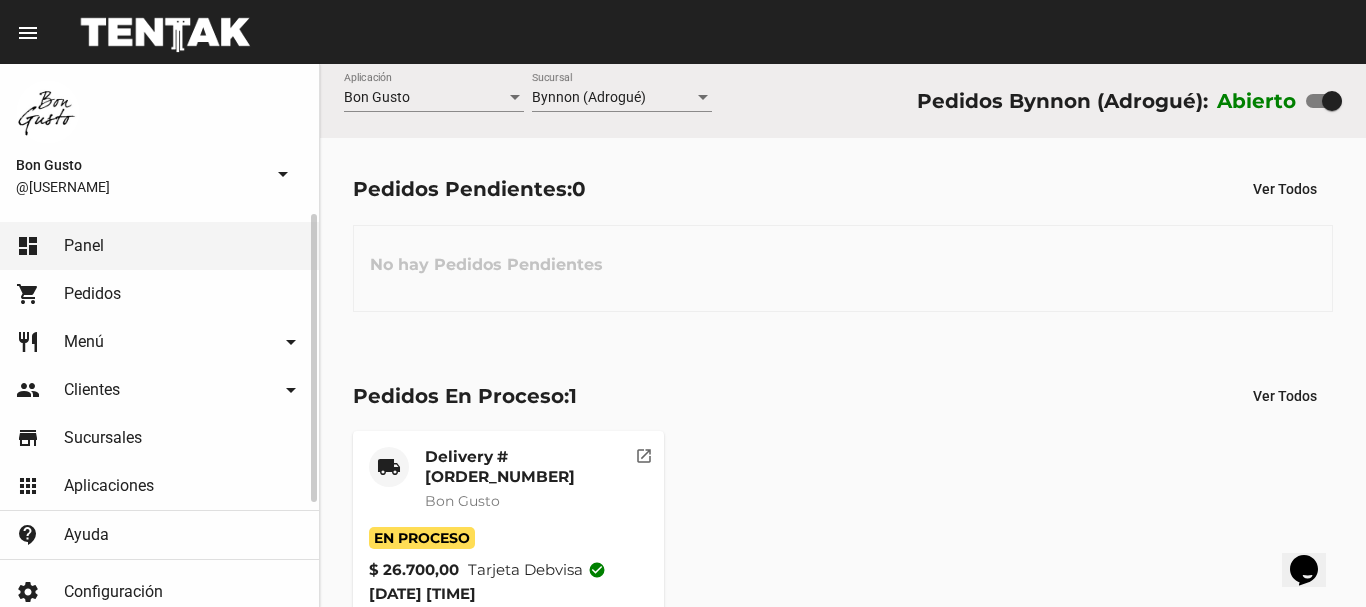 click on "shopping_cart Pedidos" at bounding box center [159, 294] 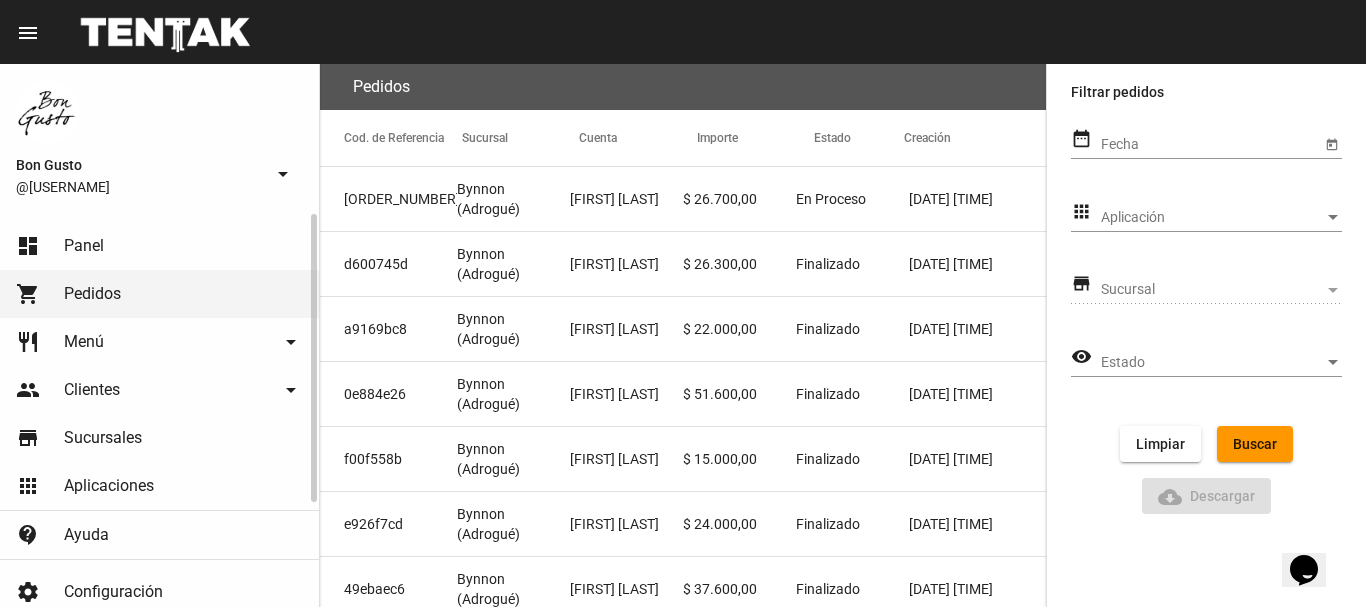 click on "Panel" at bounding box center (84, 246) 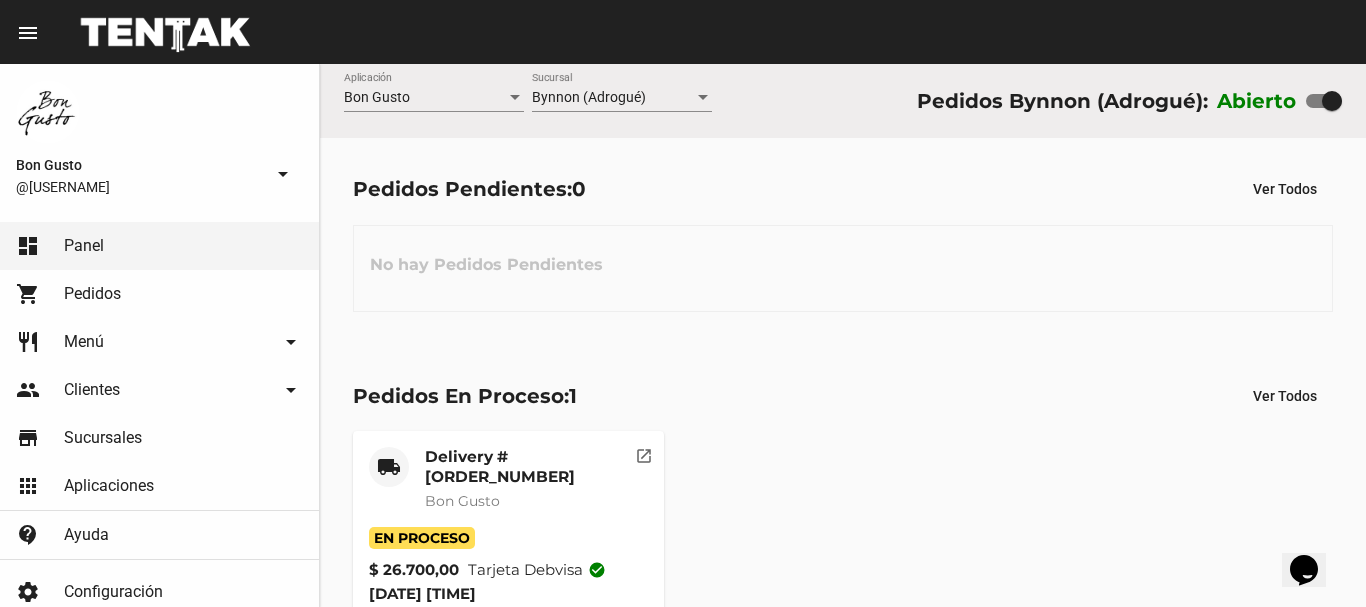 click on "Bon Gusto @[USERNAME]" at bounding box center [159, 139] 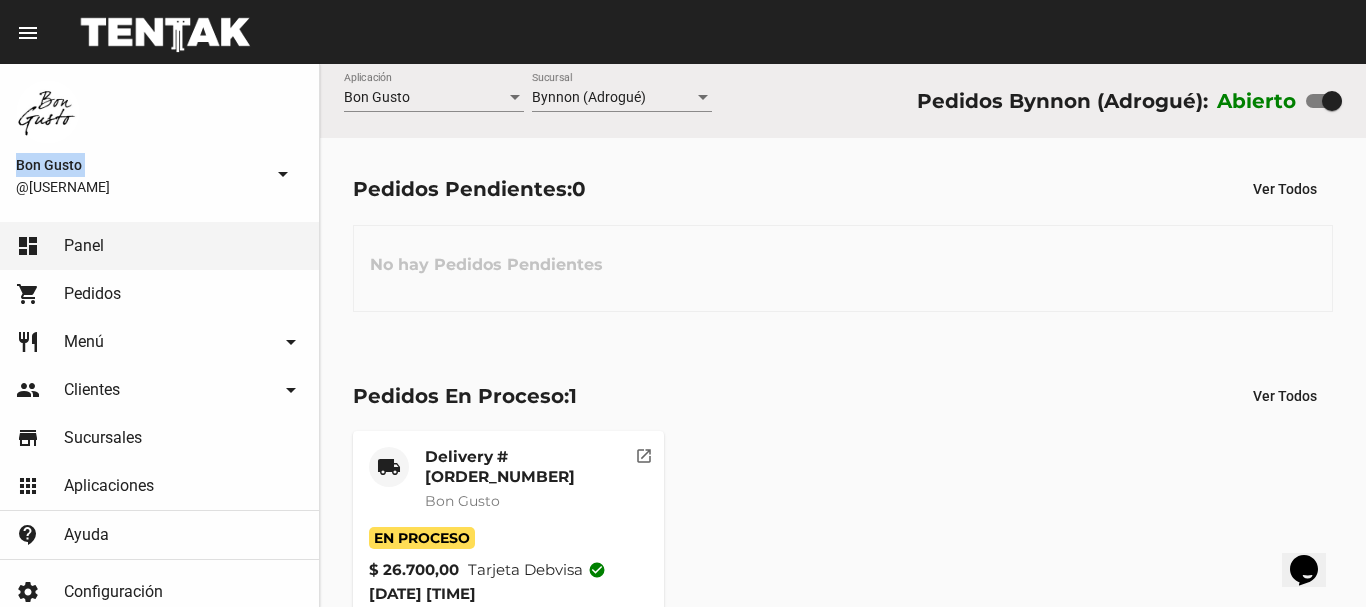 click on "Bon Gusto @[USERNAME]" at bounding box center [159, 139] 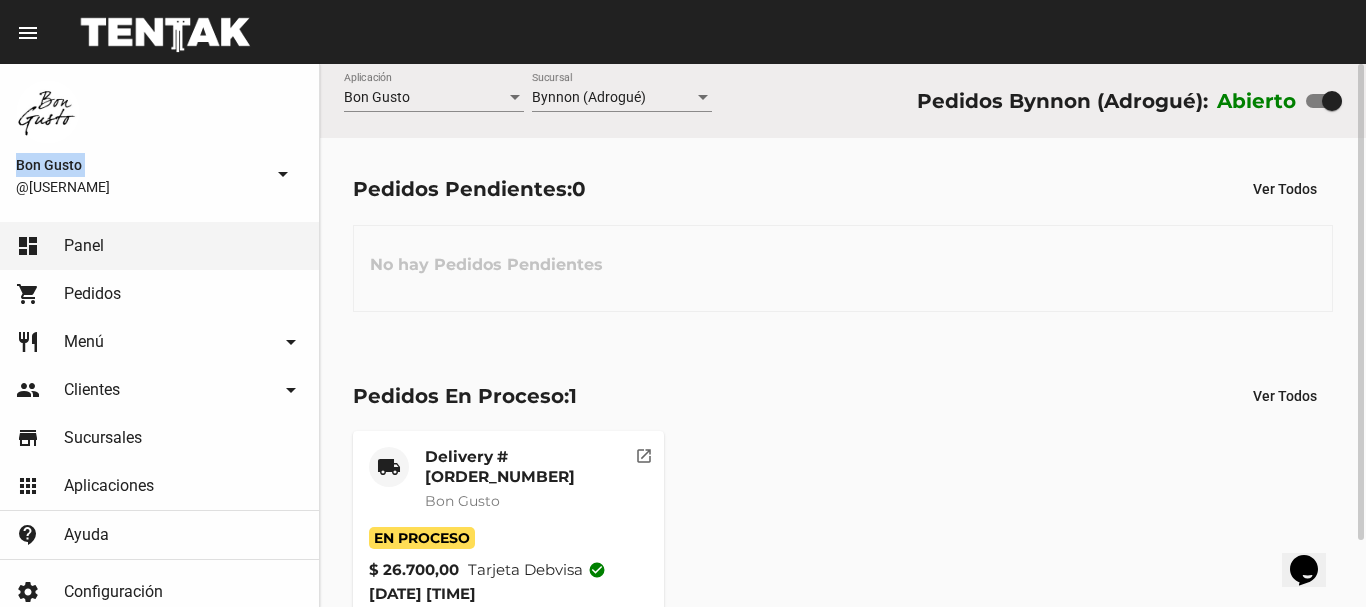 click on "open_in_new" at bounding box center (644, 453) 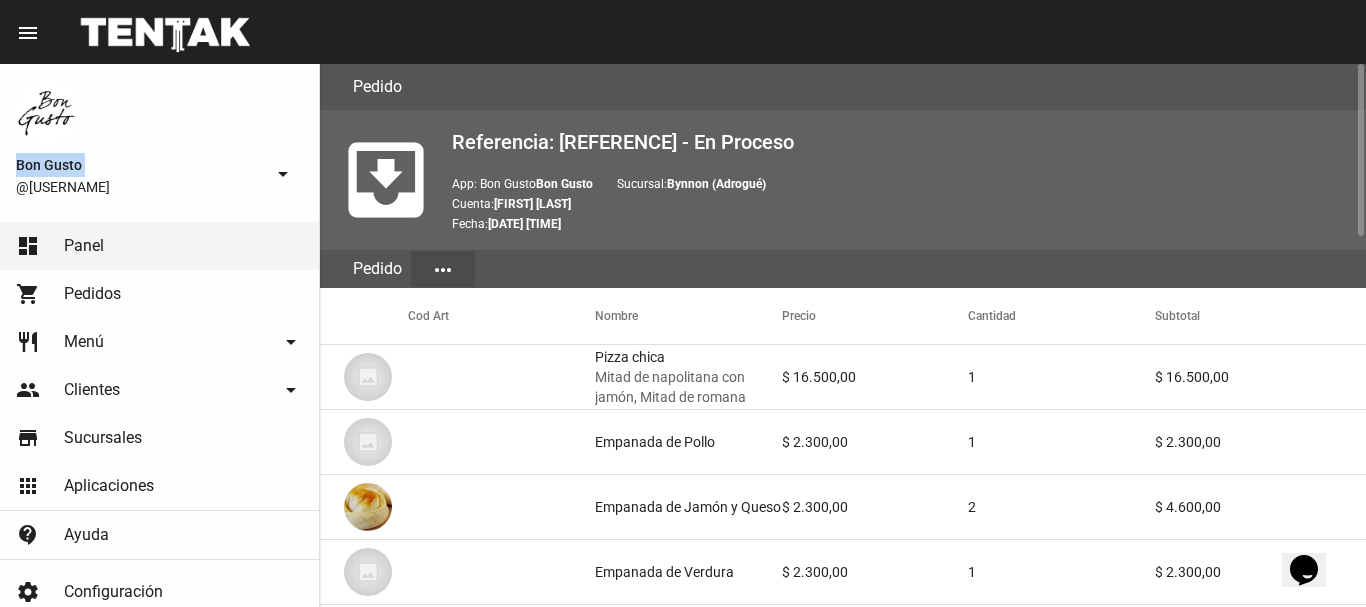 scroll, scrollTop: 1167, scrollLeft: 0, axis: vertical 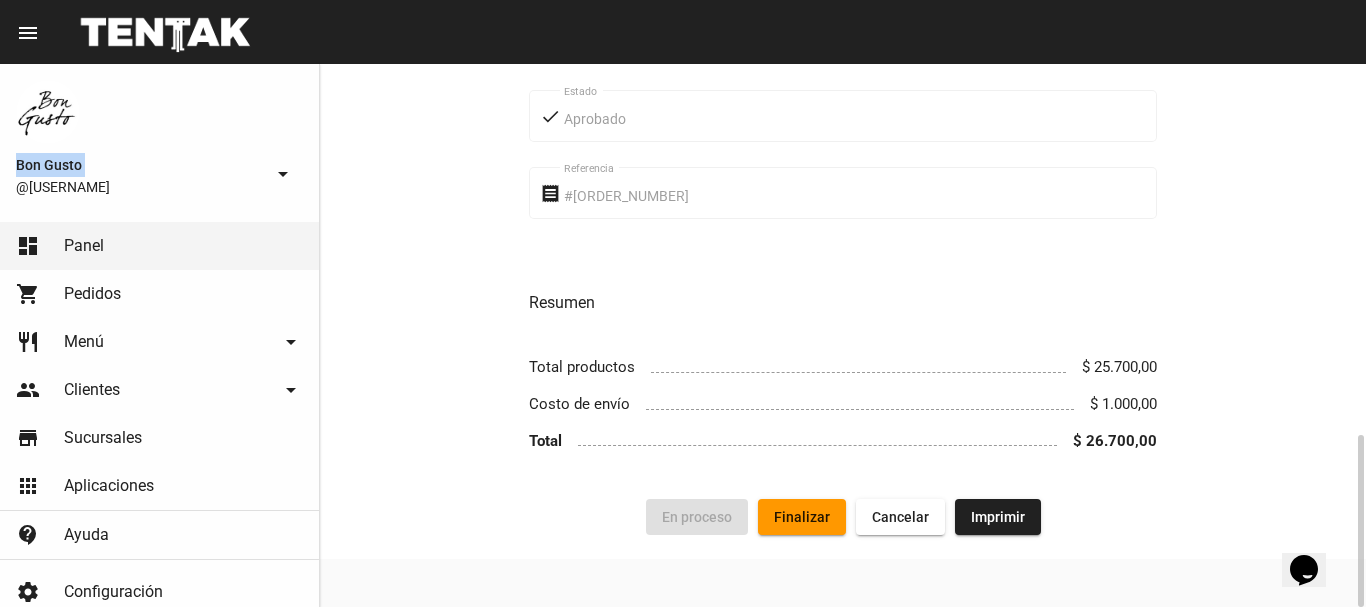 click on "Finalizar" at bounding box center (697, 517) 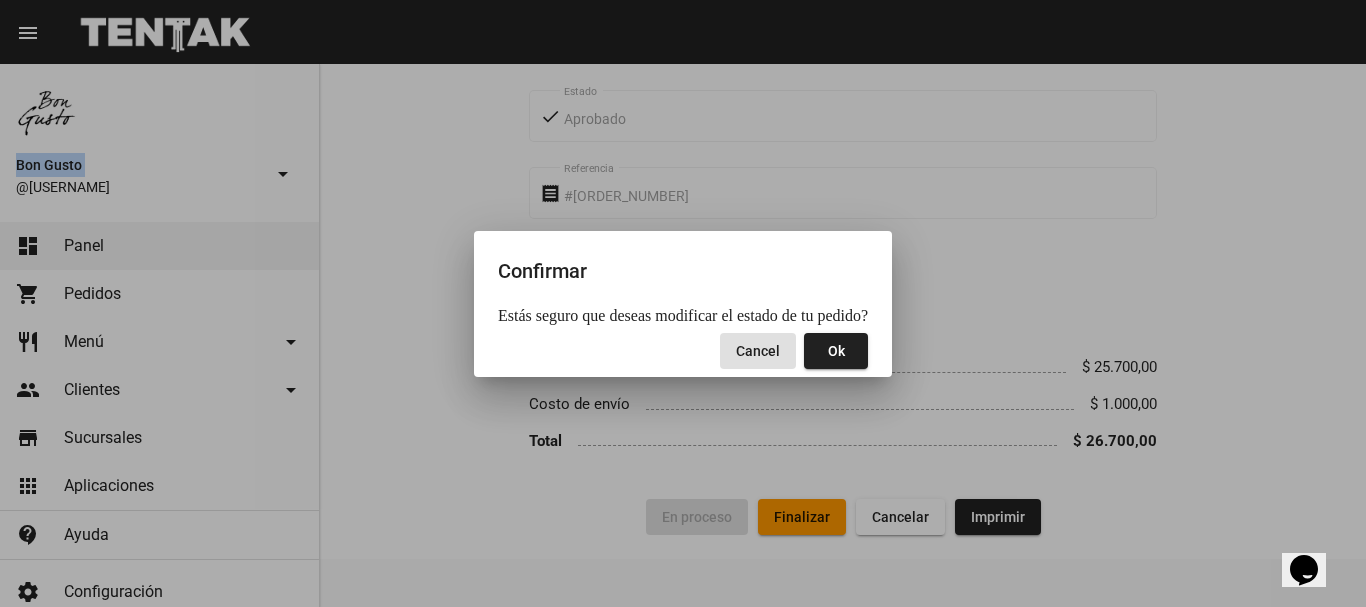 click on "Ok" at bounding box center [836, 351] 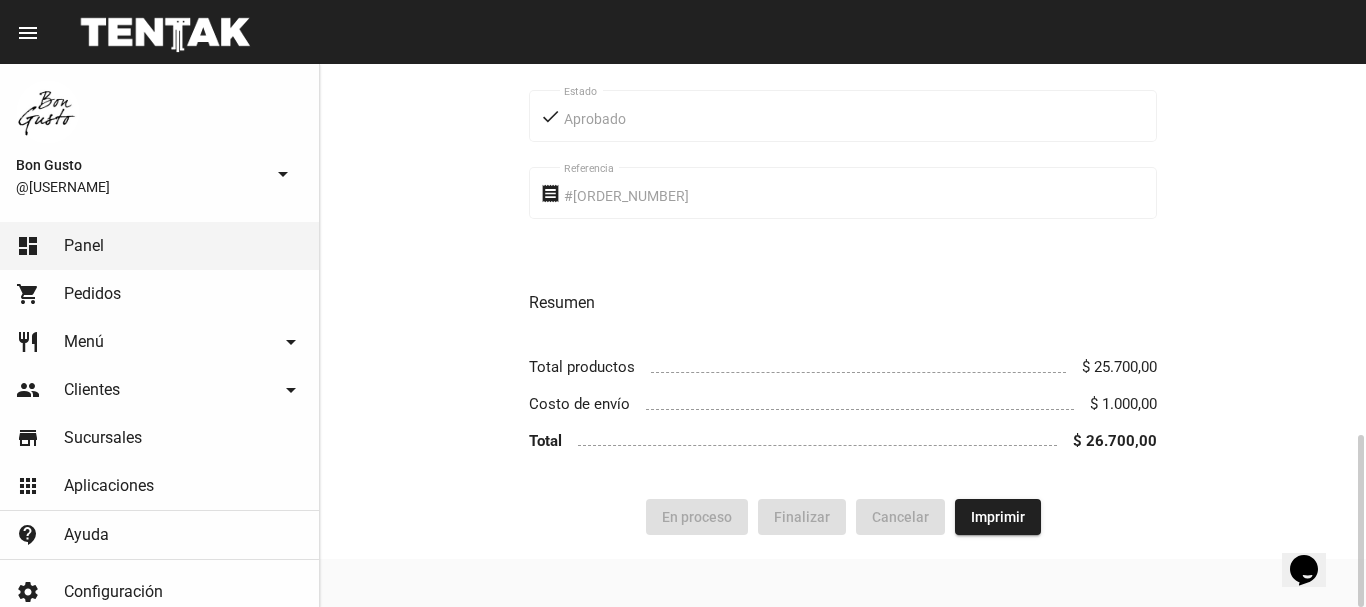 click on "Total productos $ 25.700,00" at bounding box center (843, 367) 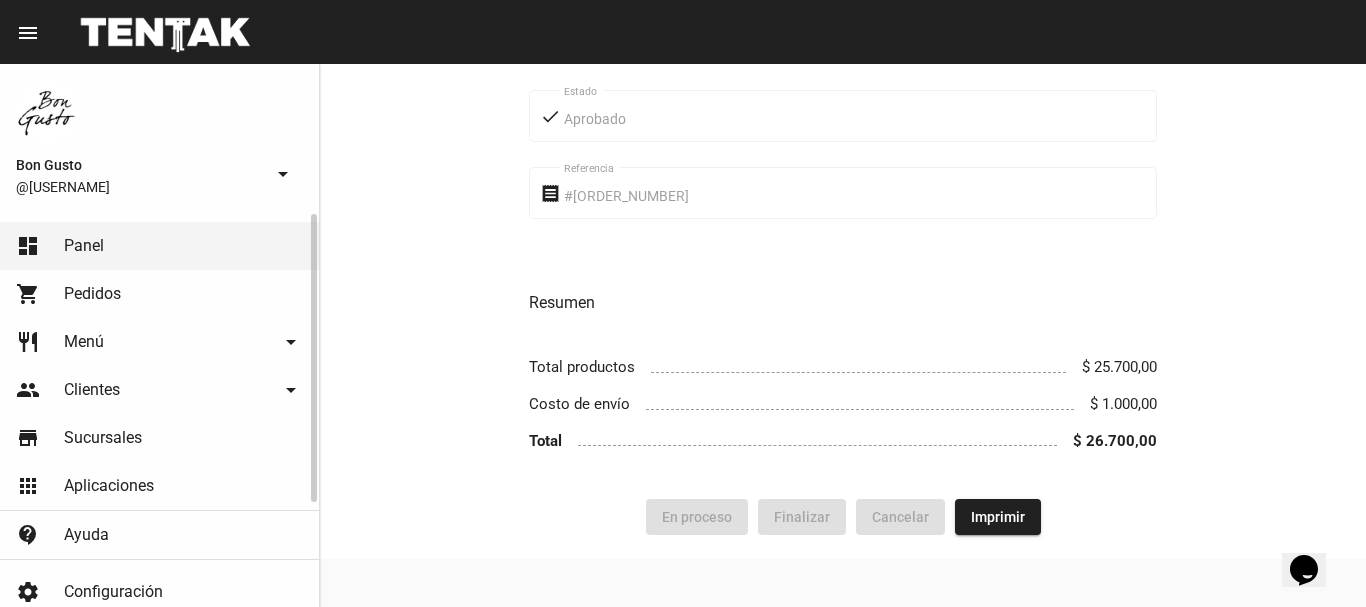 click on "dashboard Panel" at bounding box center [159, 246] 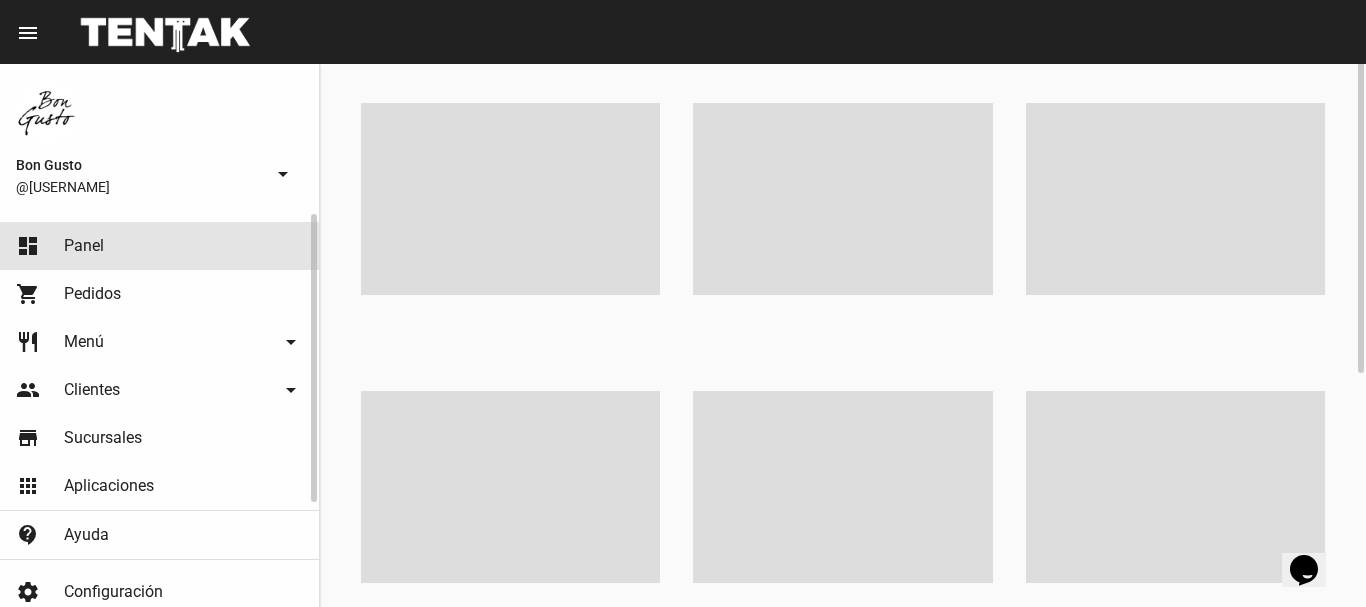 scroll, scrollTop: 0, scrollLeft: 0, axis: both 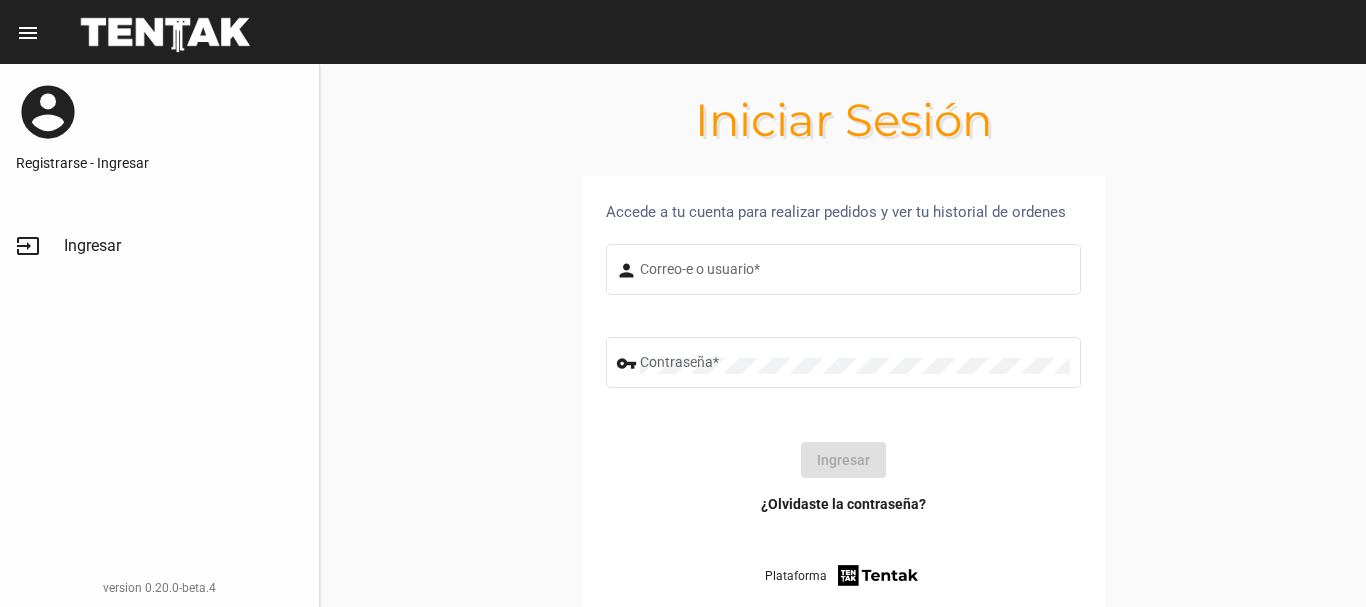 type on "[USERNAME]" 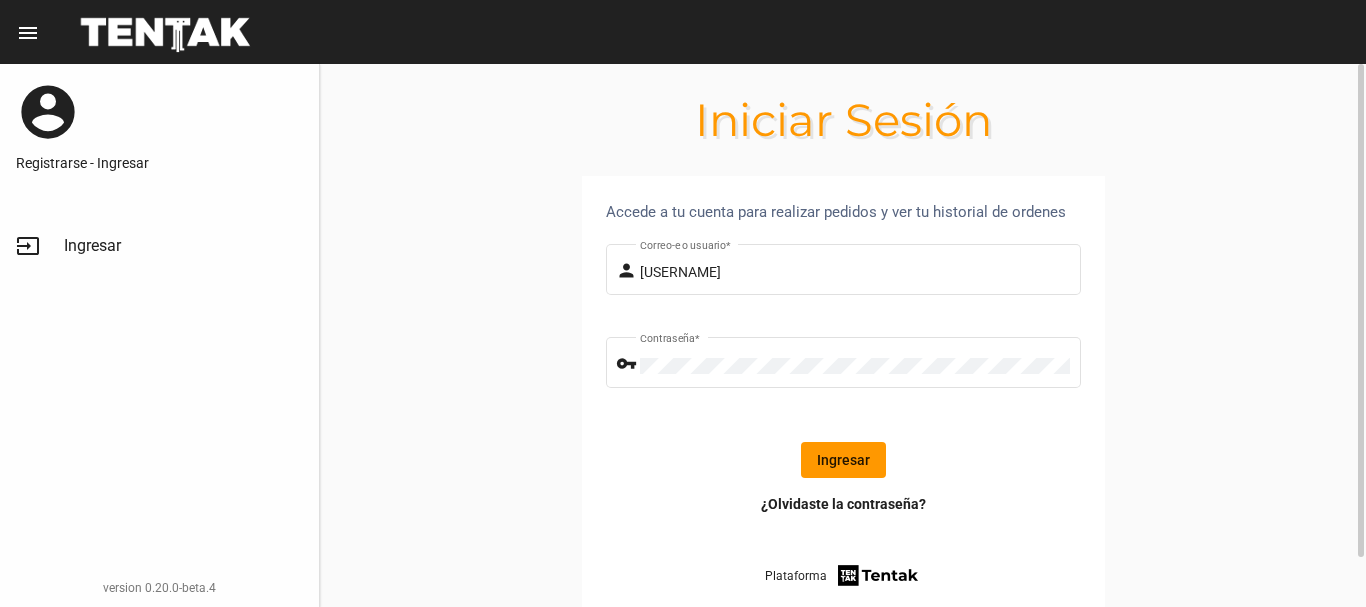 click on "Ingresar" at bounding box center [843, 460] 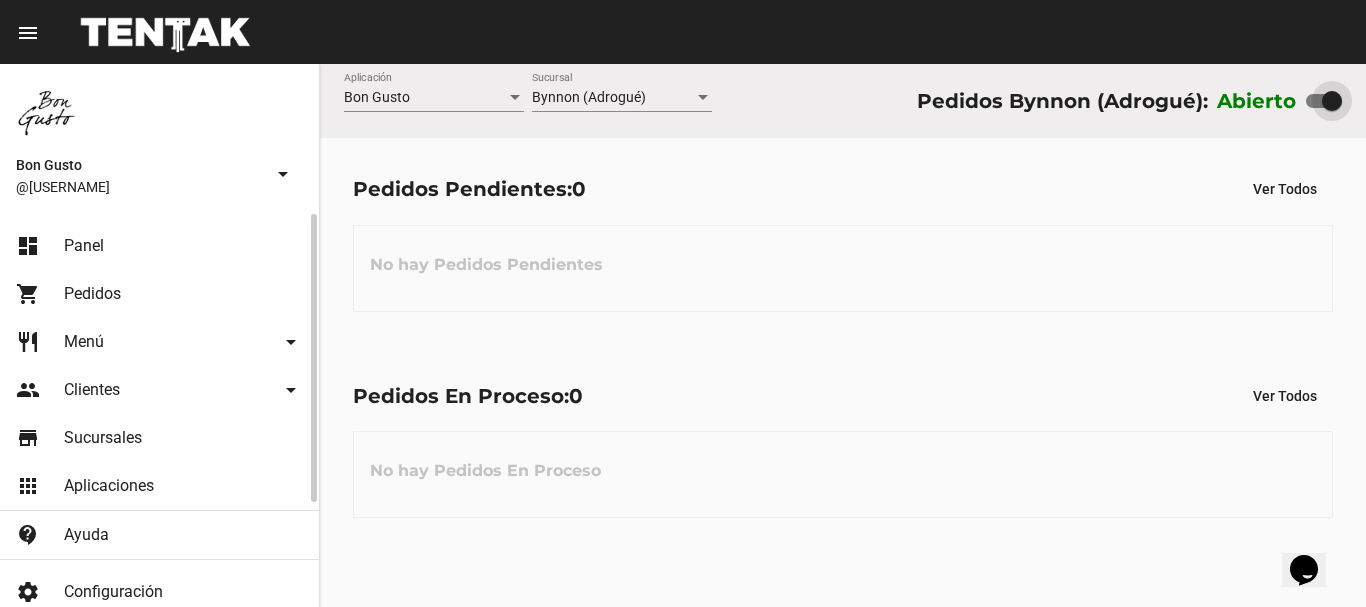 click at bounding box center (1332, 101) 